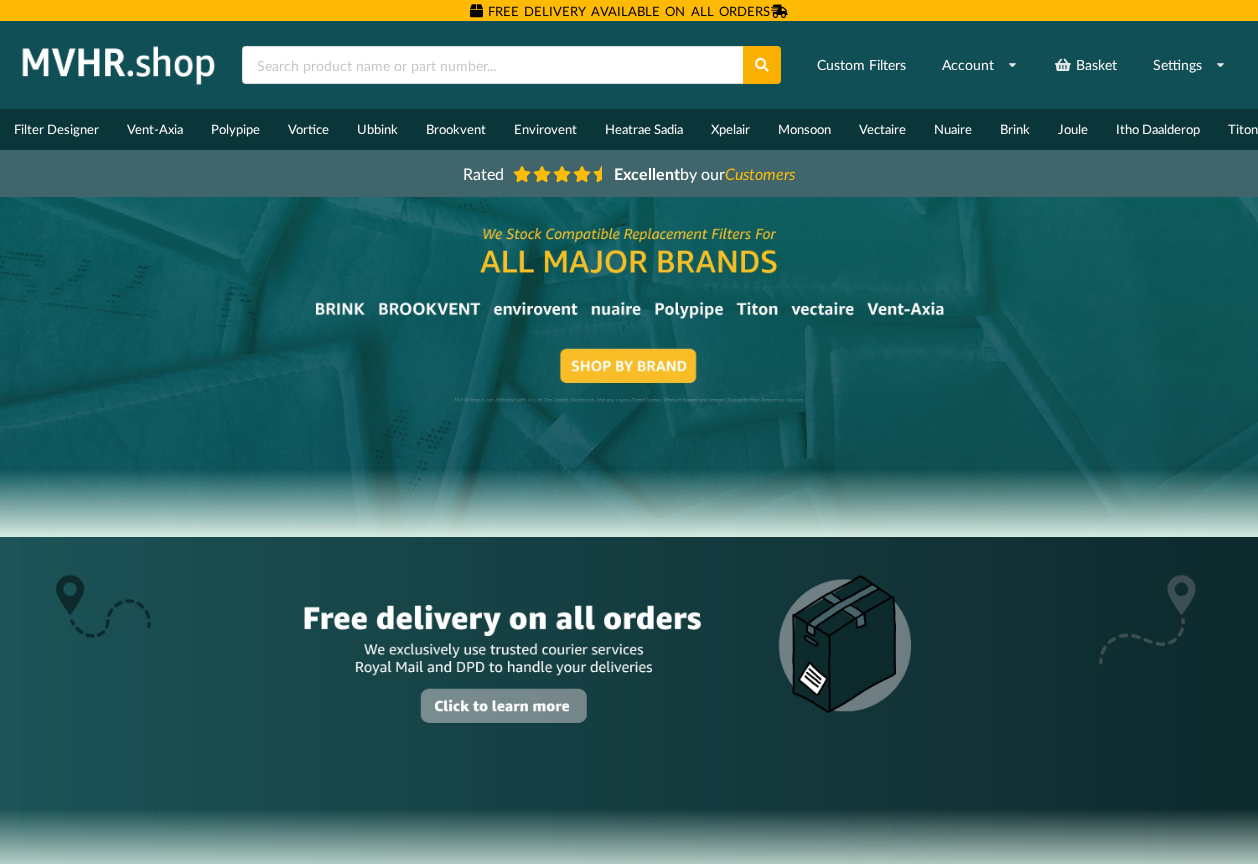 scroll, scrollTop: 0, scrollLeft: 0, axis: both 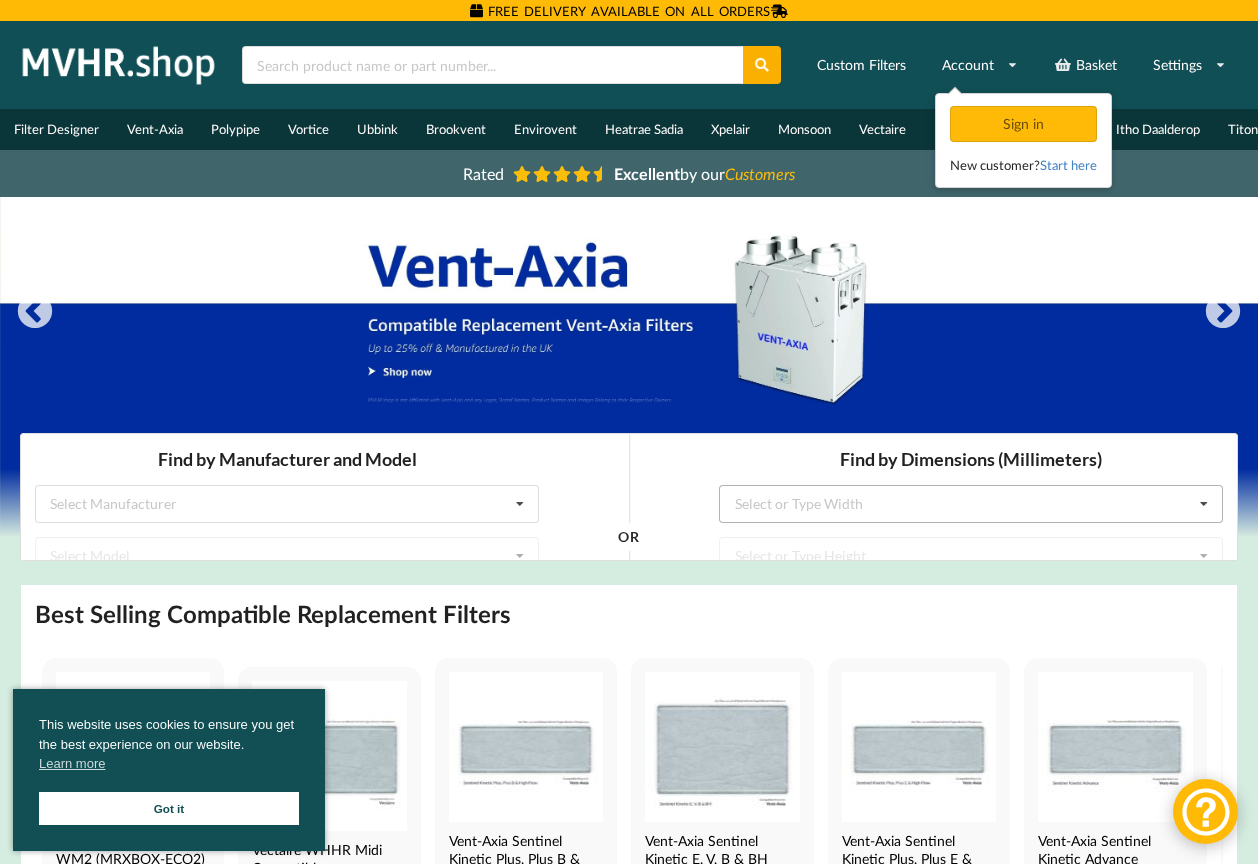 click on "Select or Type Width" at bounding box center (799, 504) 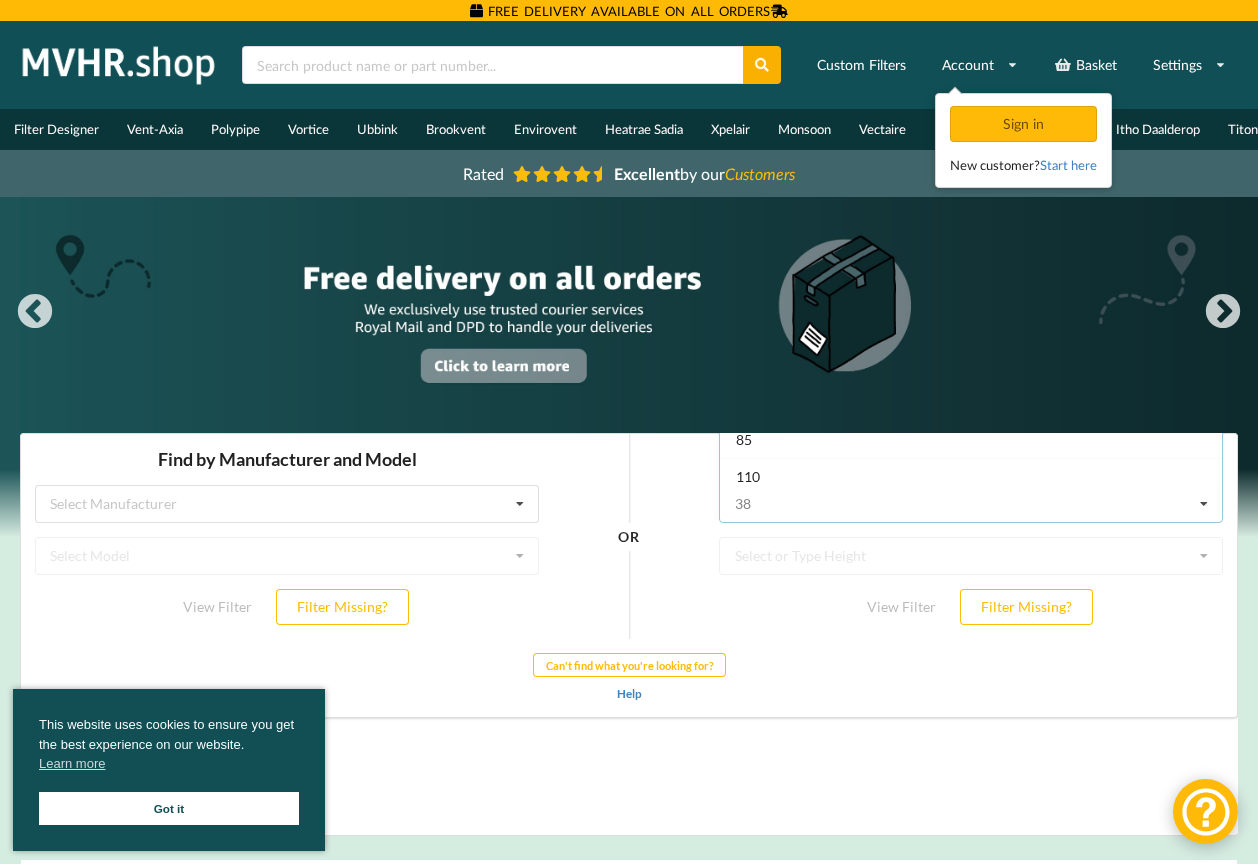 scroll, scrollTop: 0, scrollLeft: 0, axis: both 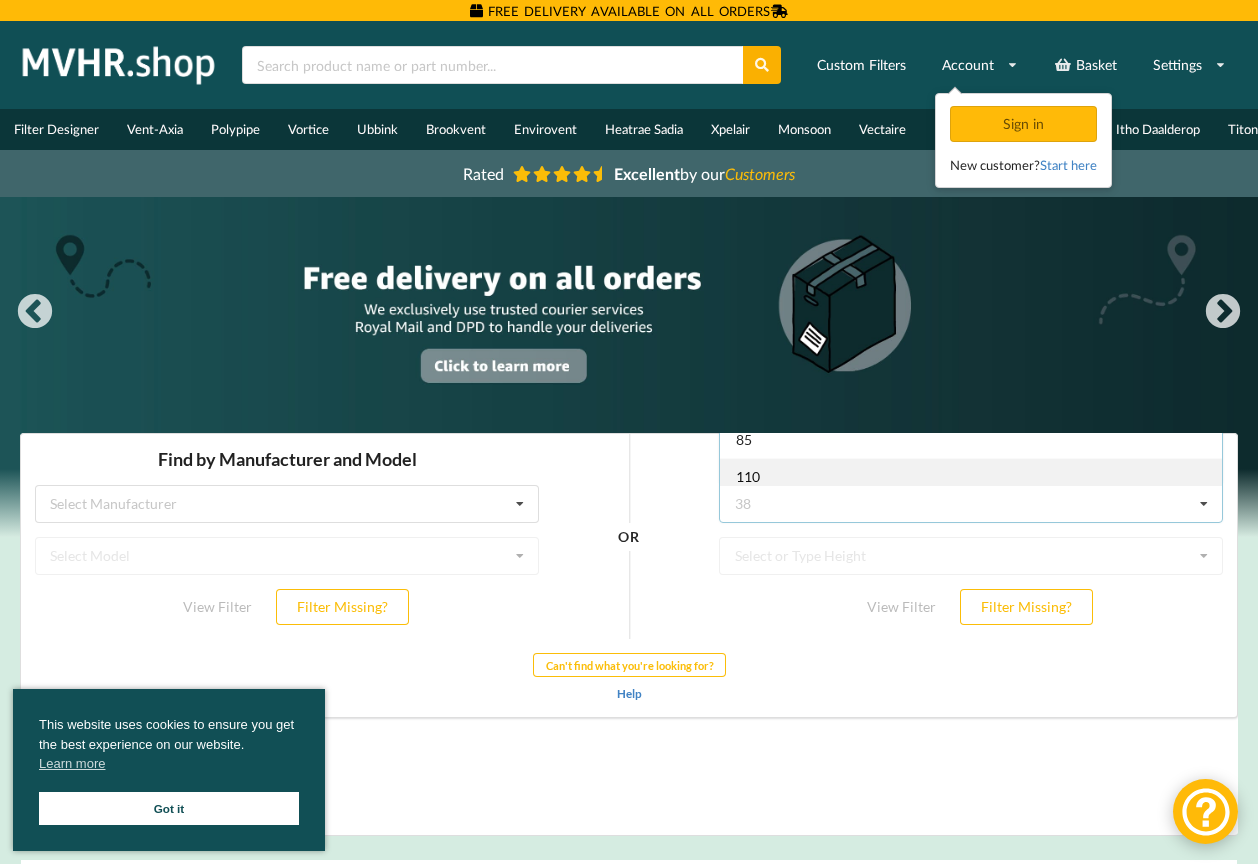 click on "110" at bounding box center (971, 476) 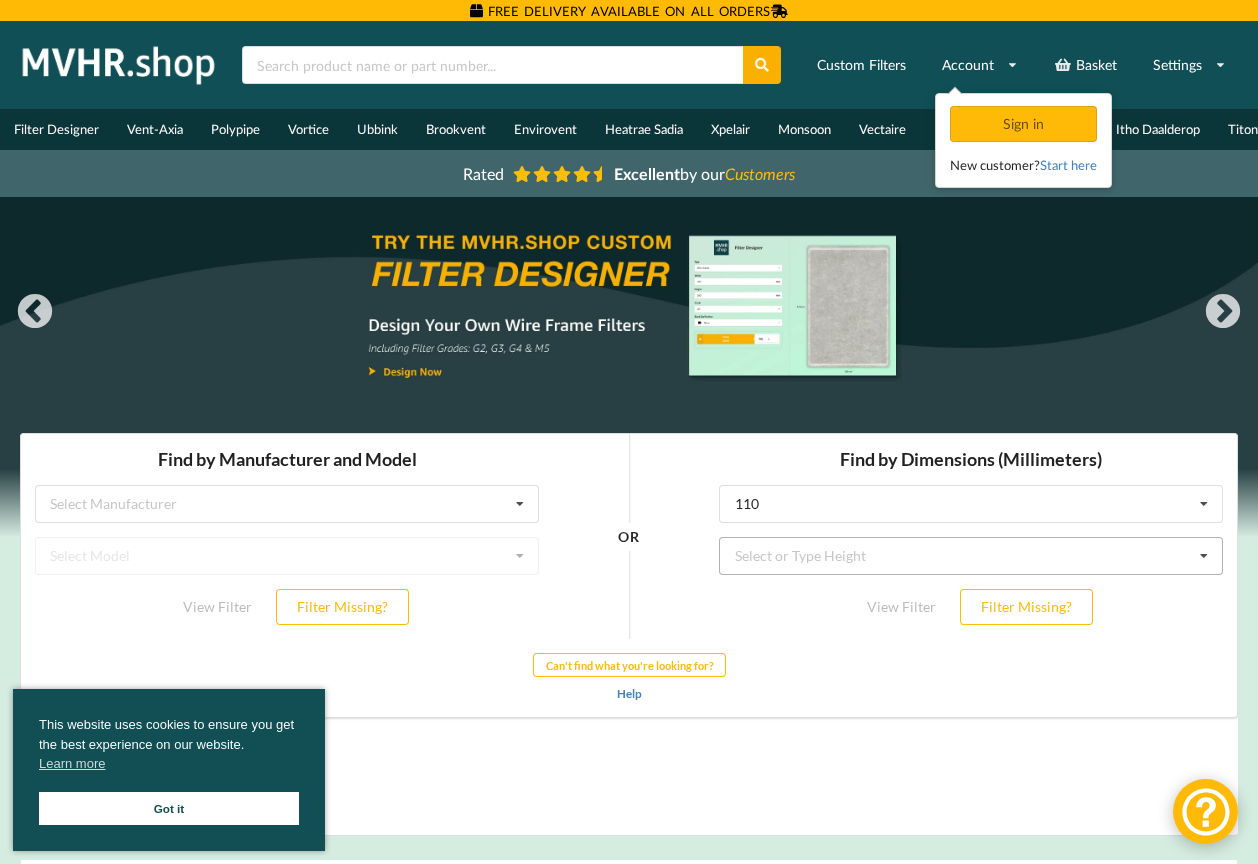 click on "Select or Type Height" at bounding box center [800, 556] 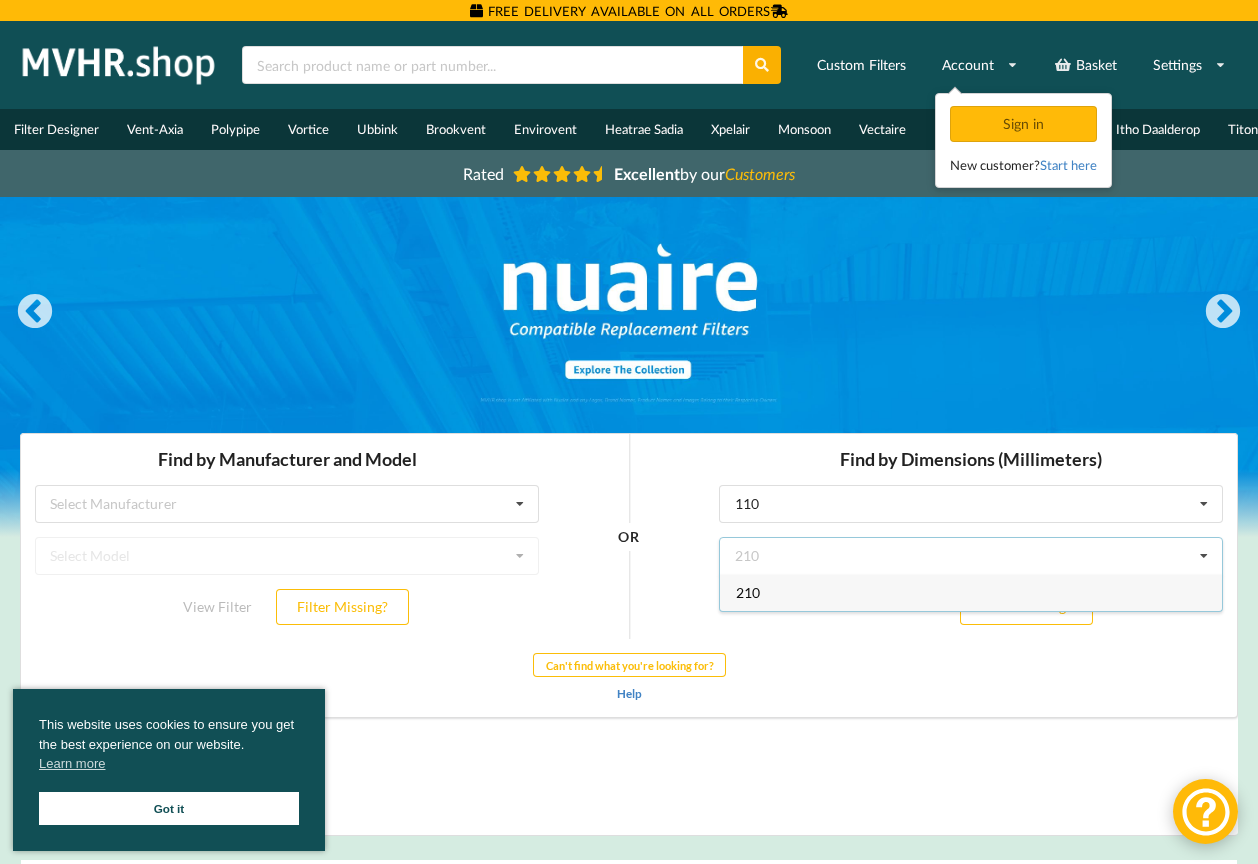 click on "210" at bounding box center [971, 592] 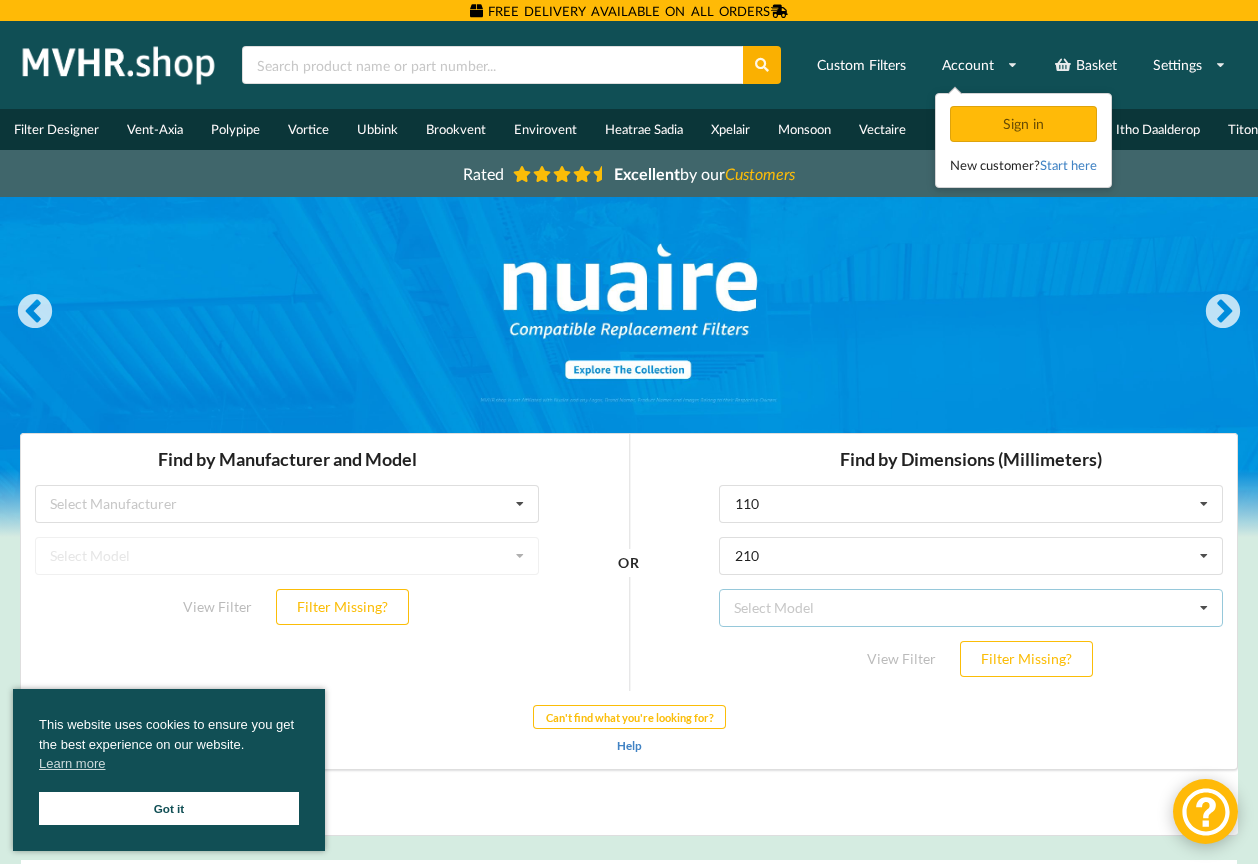 click on "Select Model" at bounding box center (774, 608) 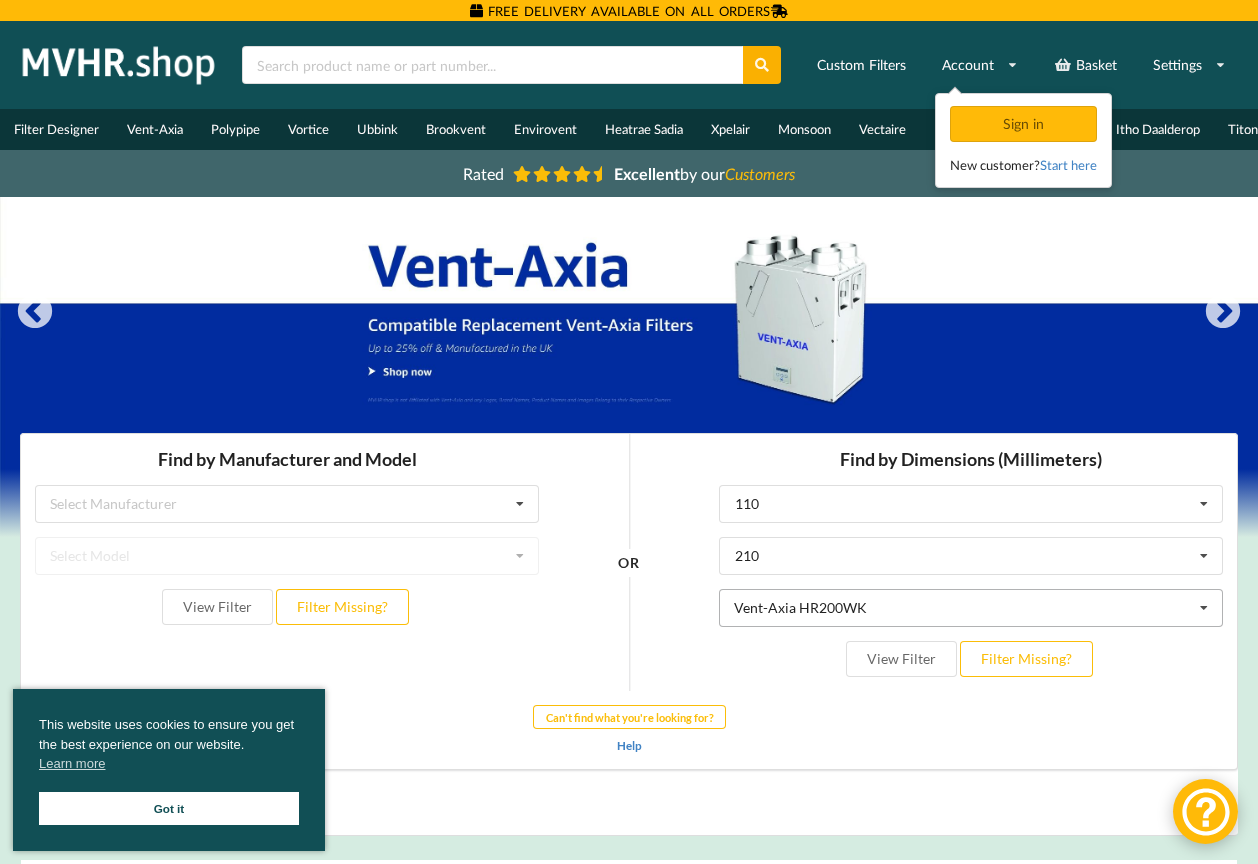 click on "Can't find what you're looking for? Help" at bounding box center (629, 730) 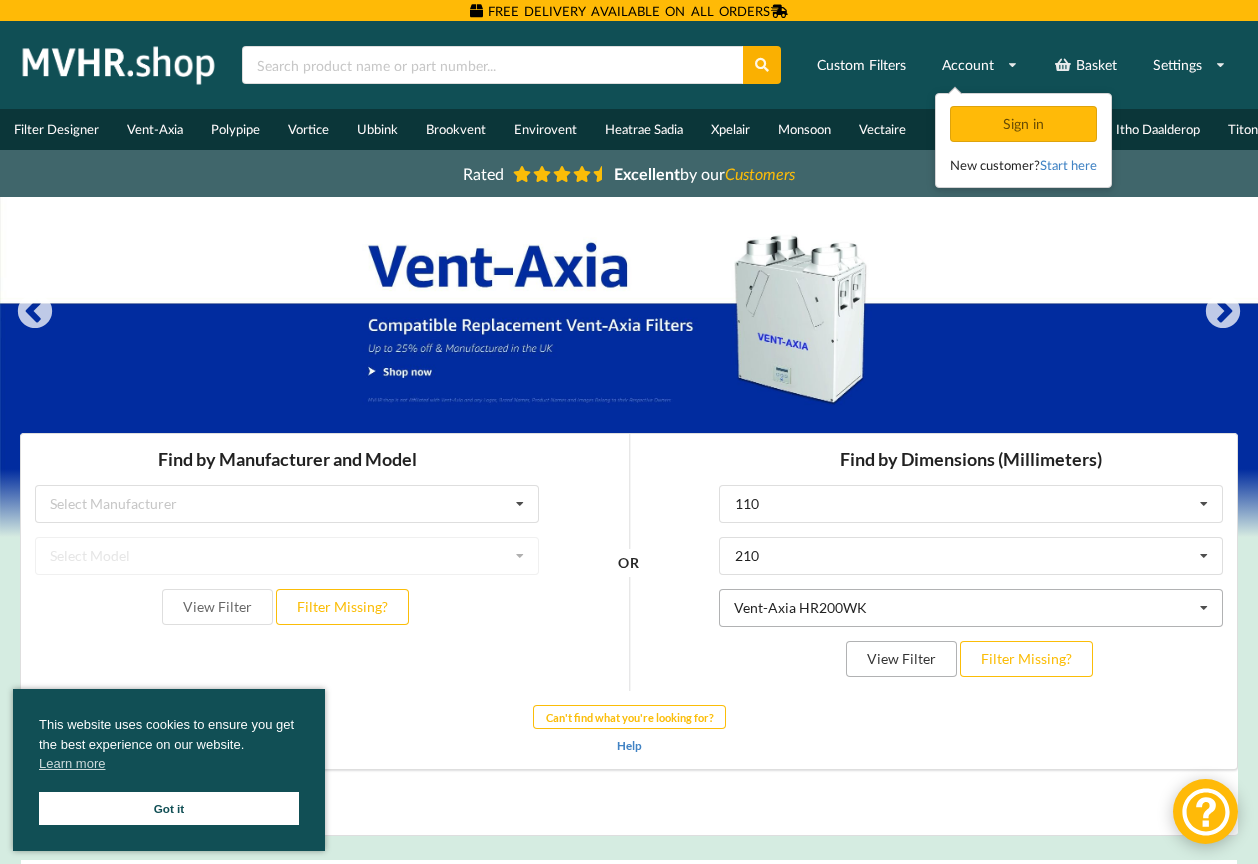 click on "View Filter" at bounding box center [901, 659] 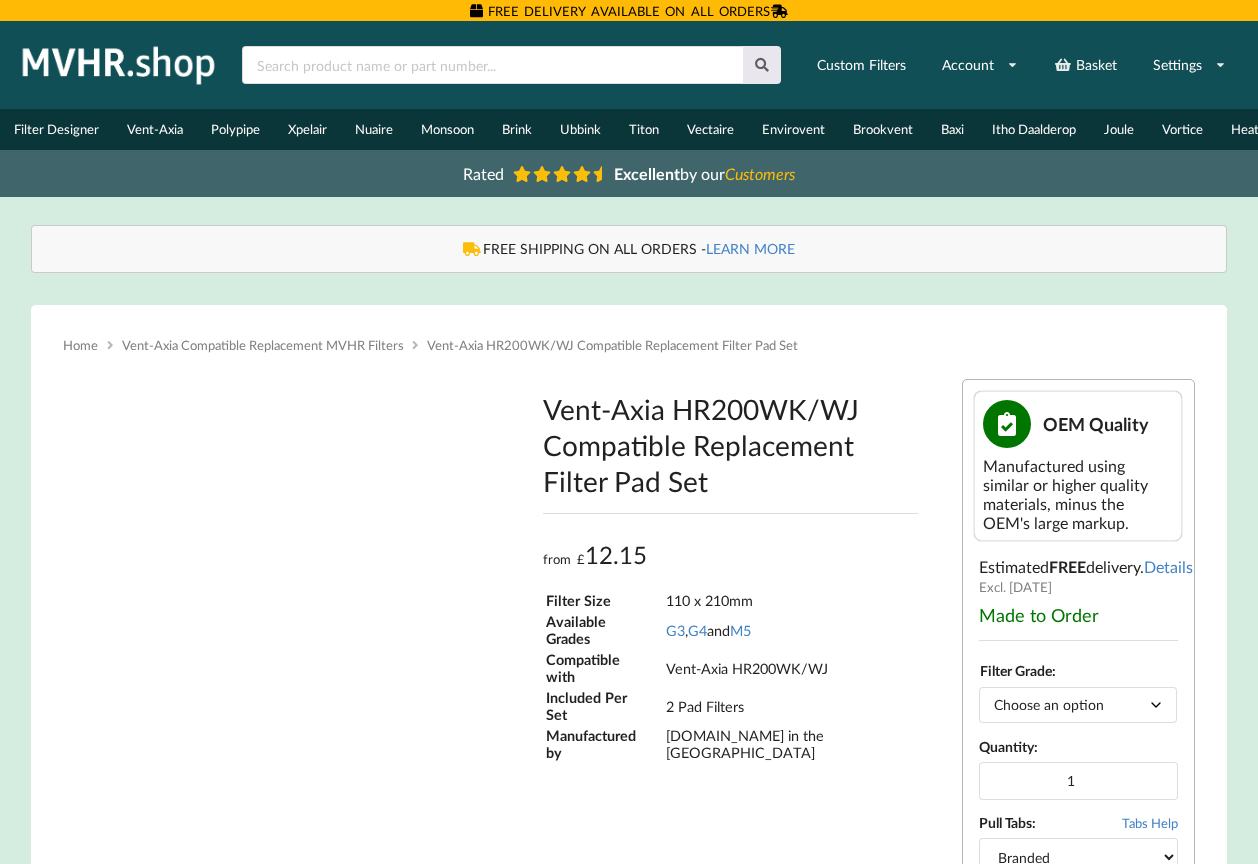 scroll, scrollTop: 0, scrollLeft: 0, axis: both 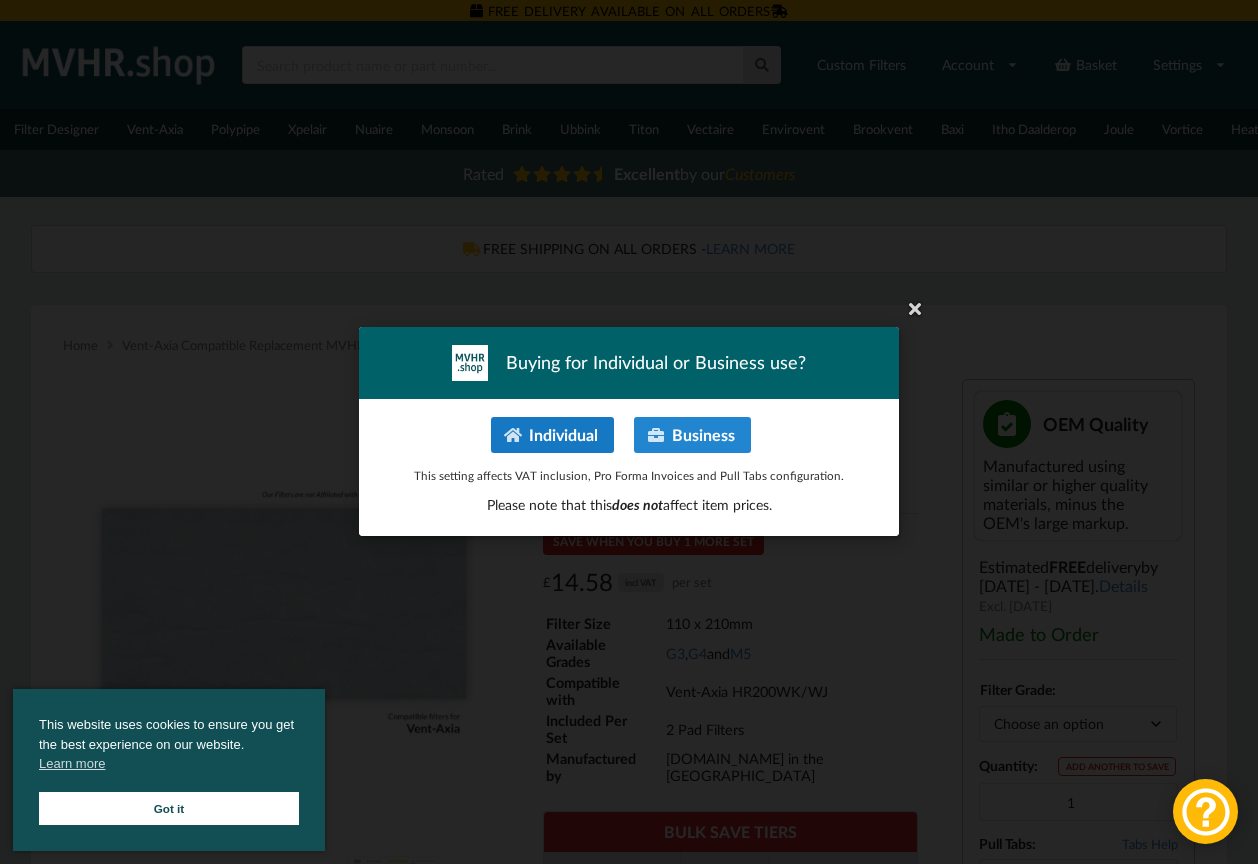 click on "Individual" at bounding box center (552, 435) 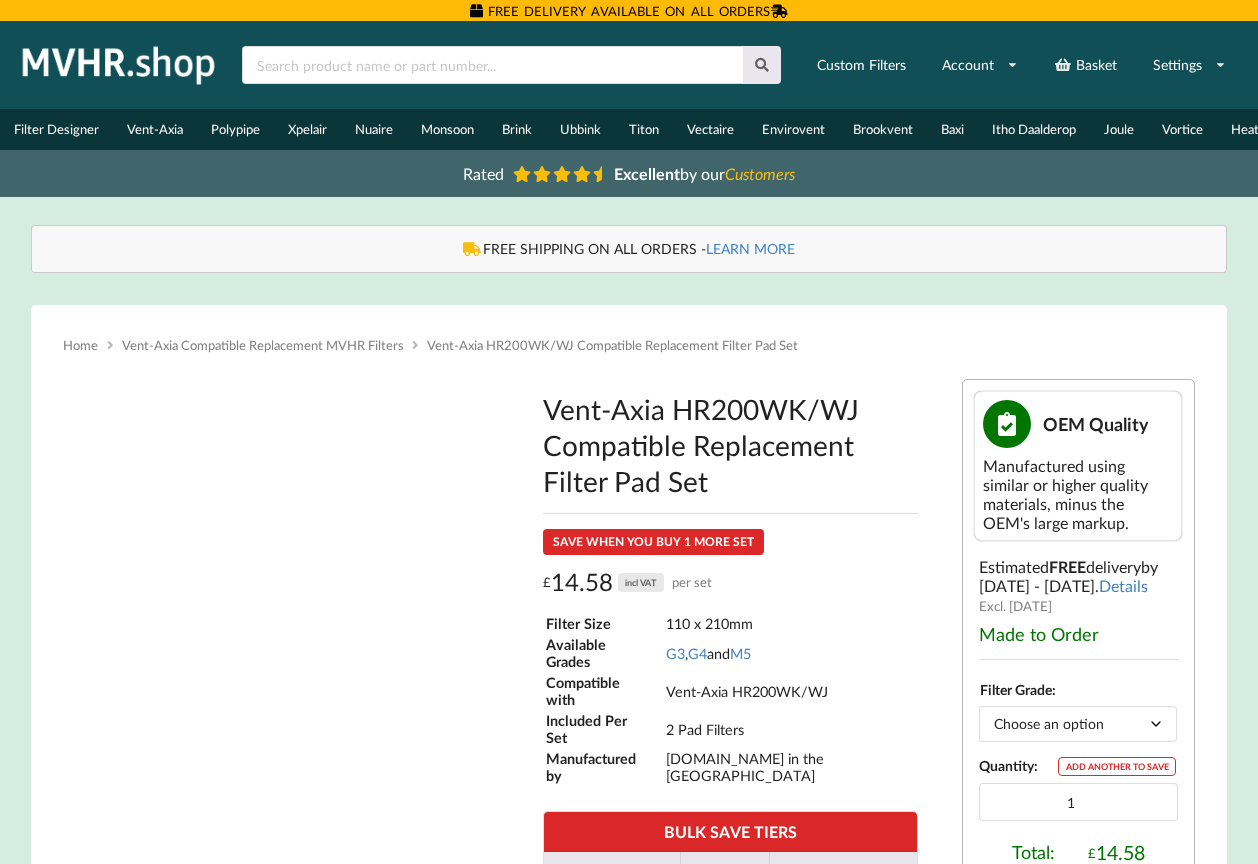 scroll, scrollTop: 0, scrollLeft: 0, axis: both 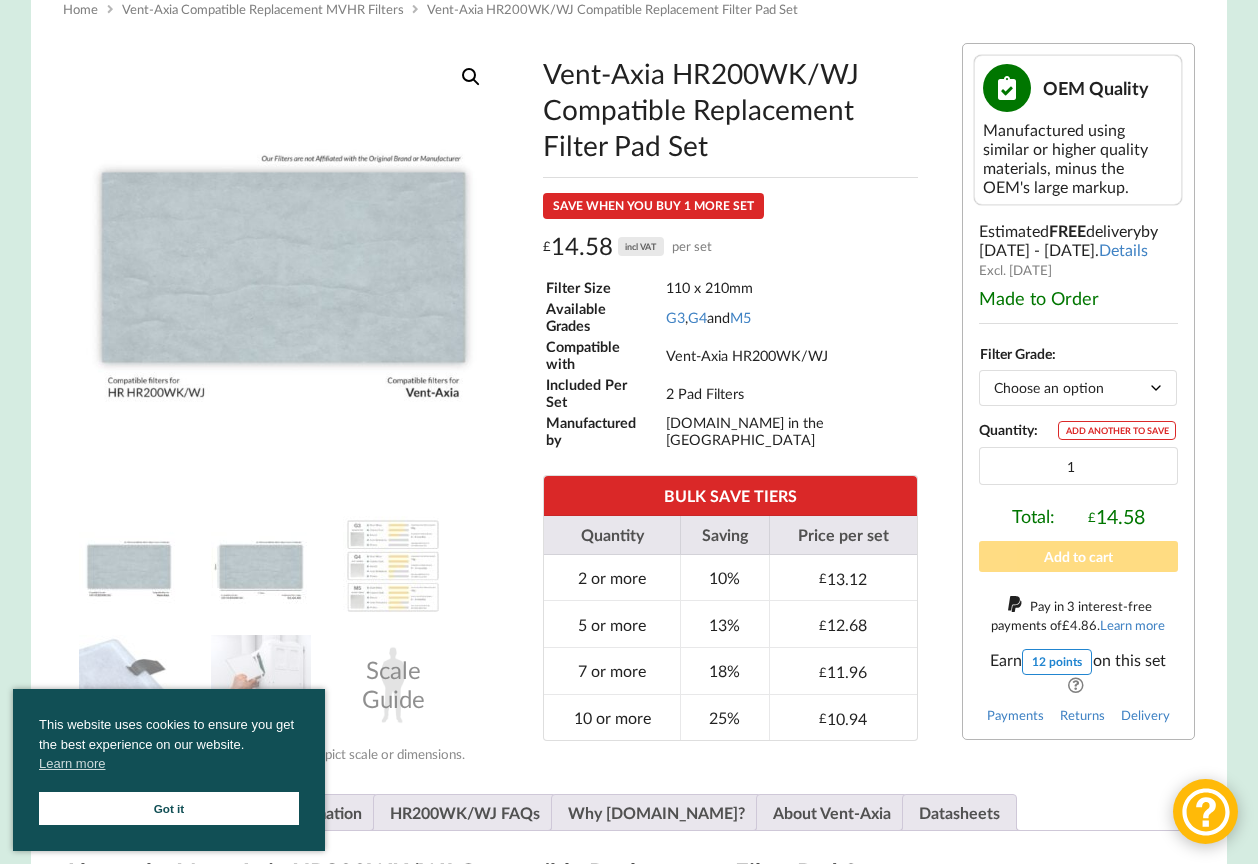 click at bounding box center (261, 566) 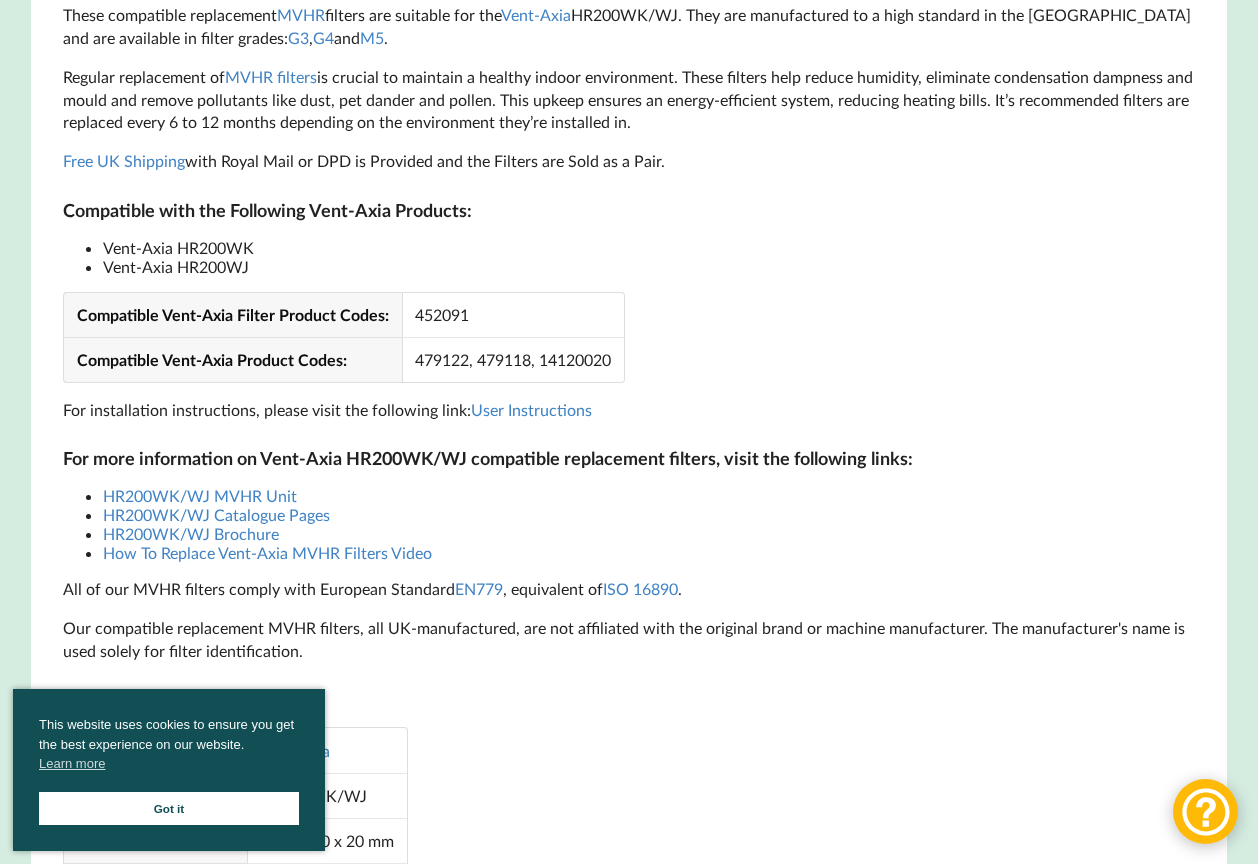 scroll, scrollTop: 1253, scrollLeft: 0, axis: vertical 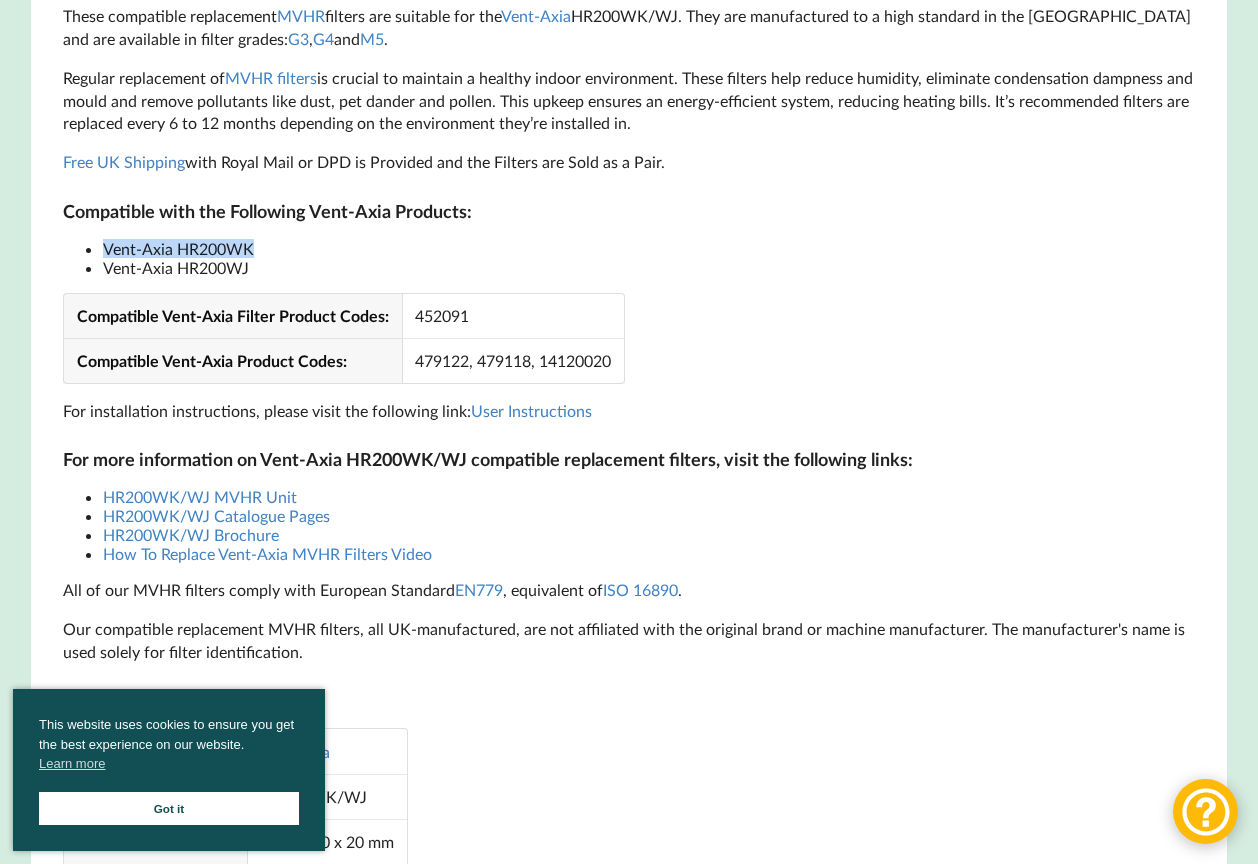 drag, startPoint x: 270, startPoint y: 243, endPoint x: 107, endPoint y: 237, distance: 163.1104 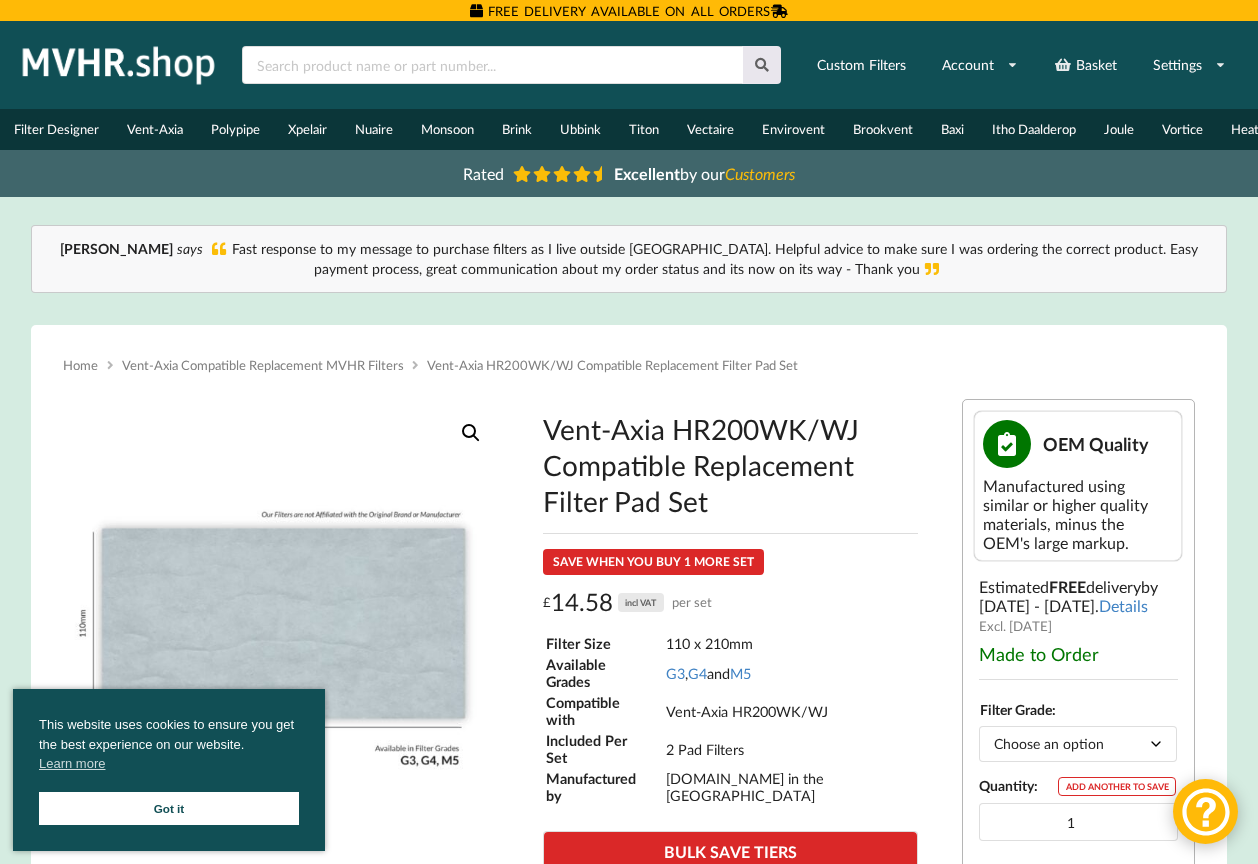 scroll, scrollTop: 0, scrollLeft: 0, axis: both 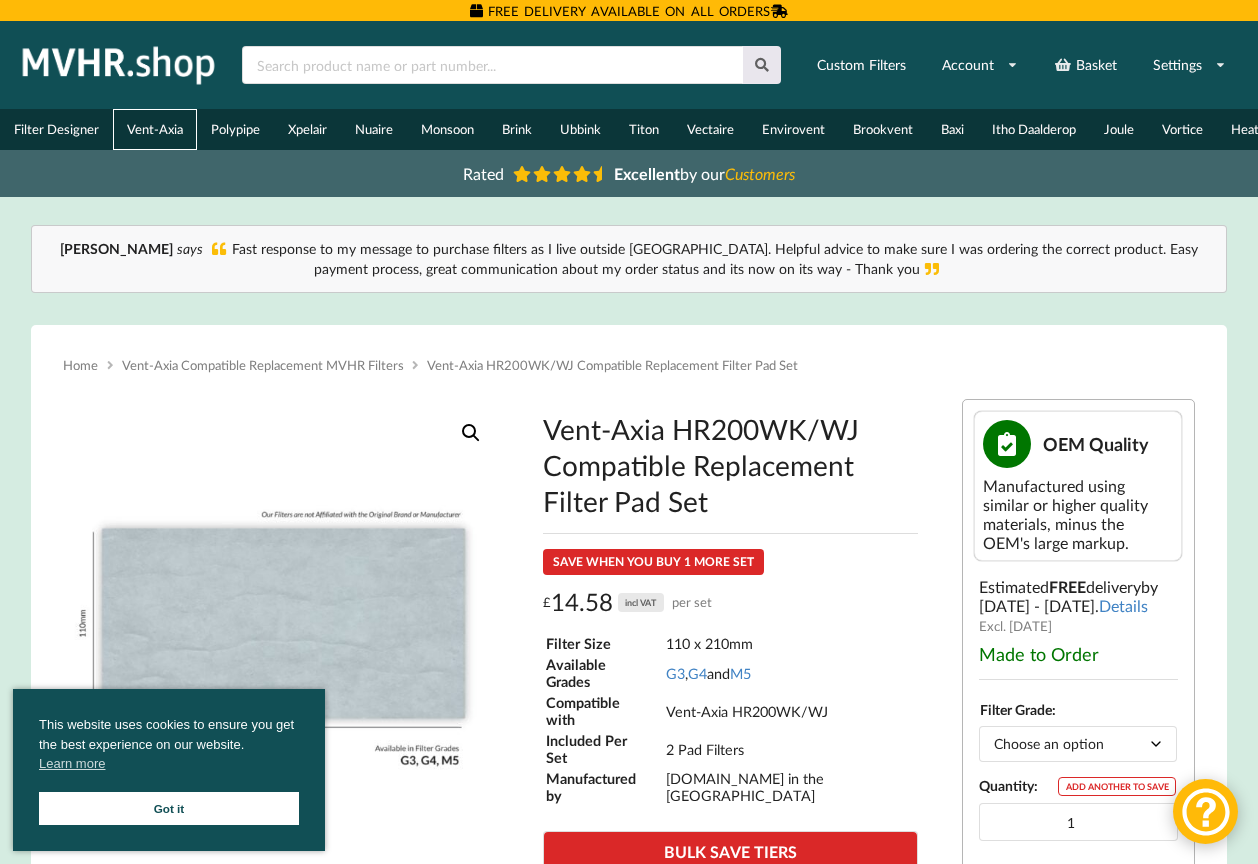 click on "Vent-Axia" at bounding box center [155, 129] 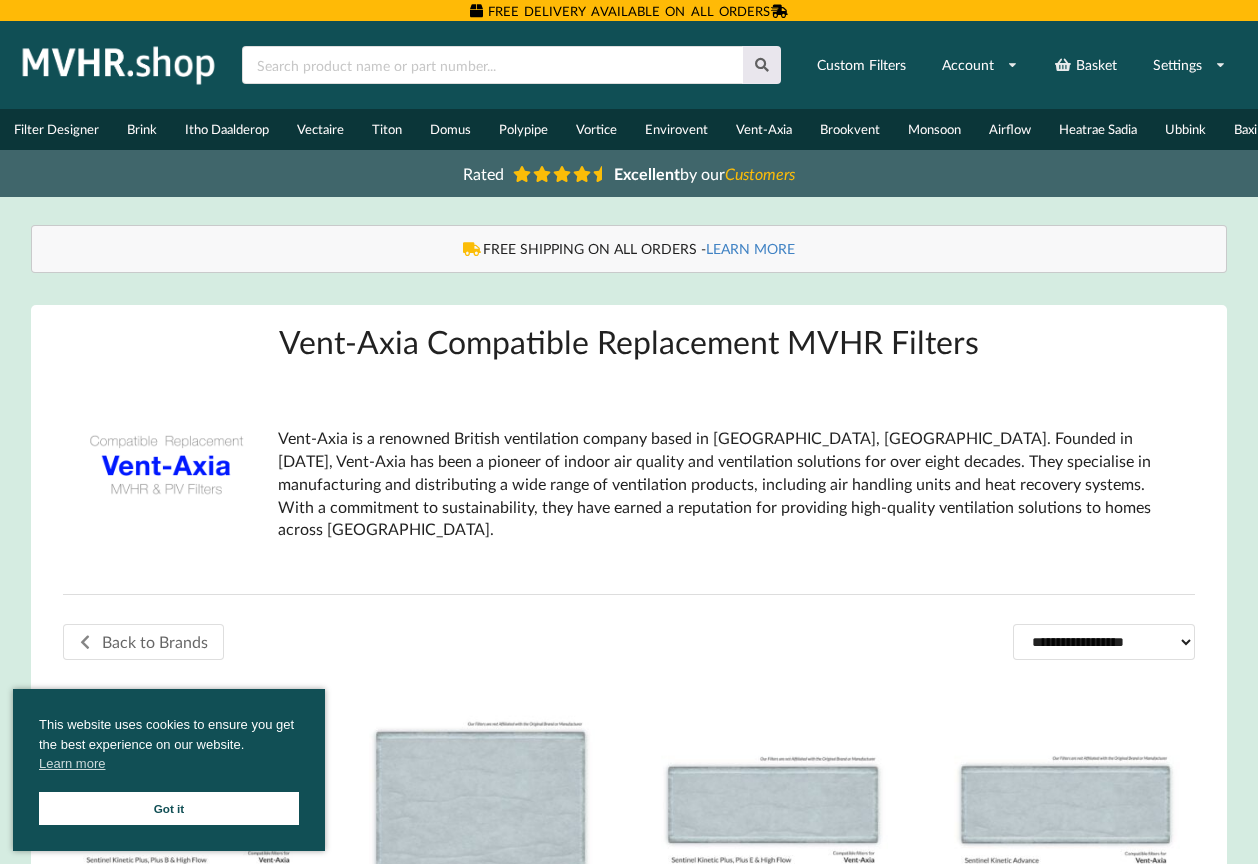 scroll, scrollTop: 0, scrollLeft: 0, axis: both 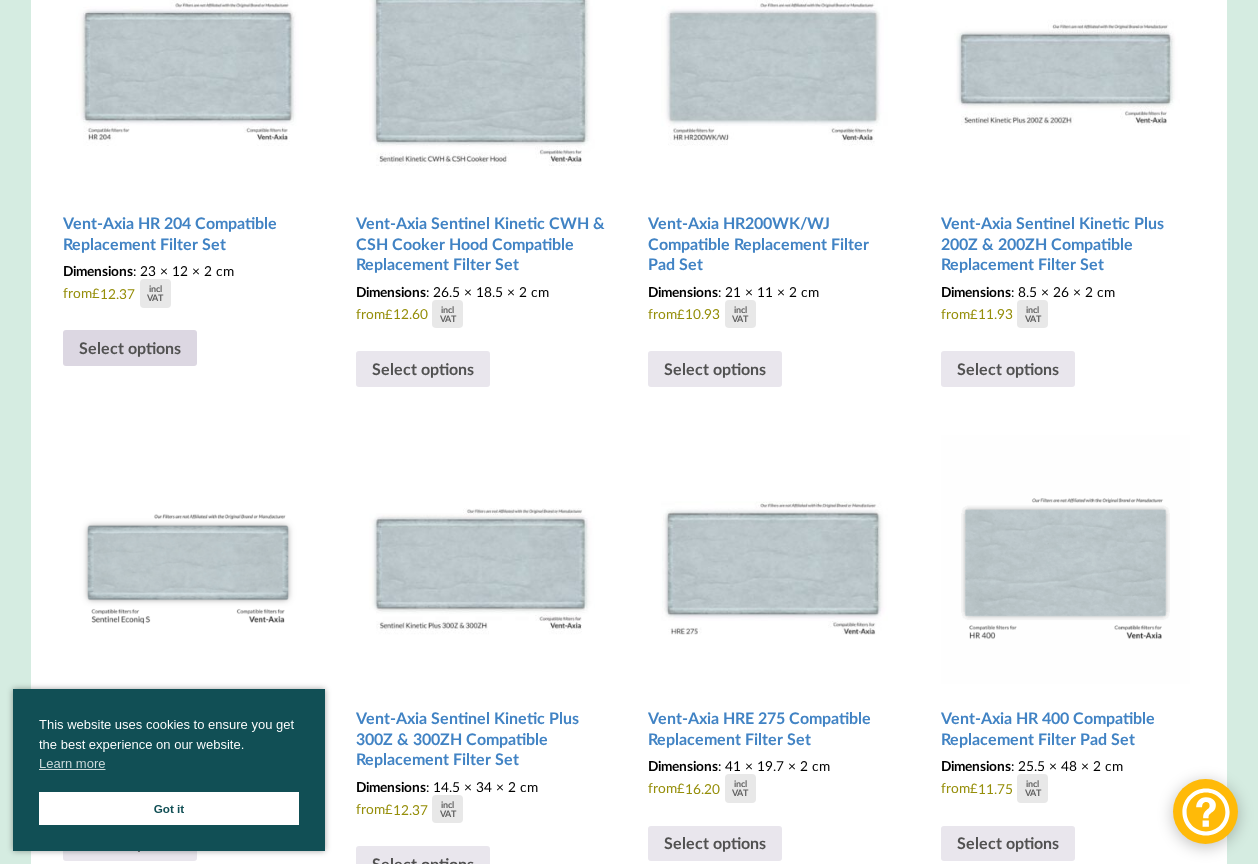 click on "Select options" at bounding box center [130, 348] 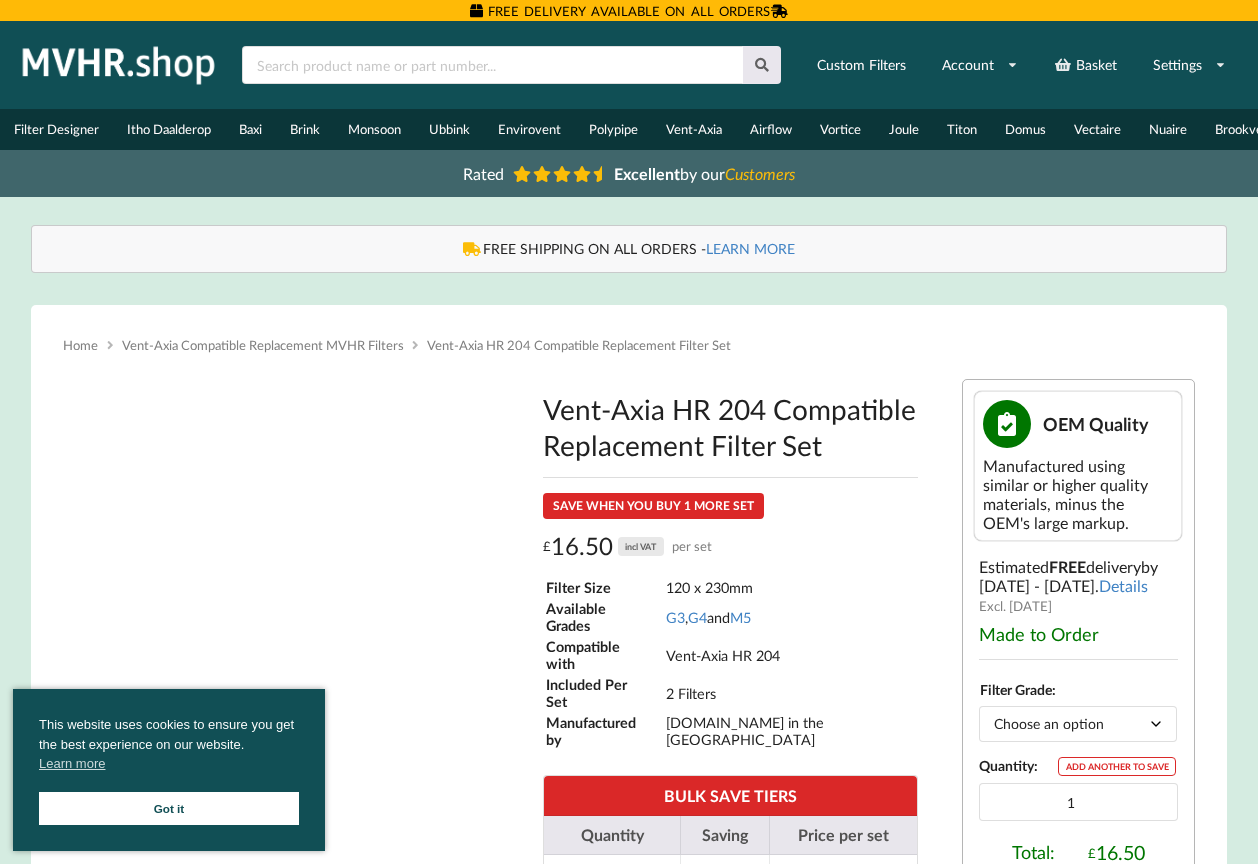 scroll, scrollTop: 0, scrollLeft: 0, axis: both 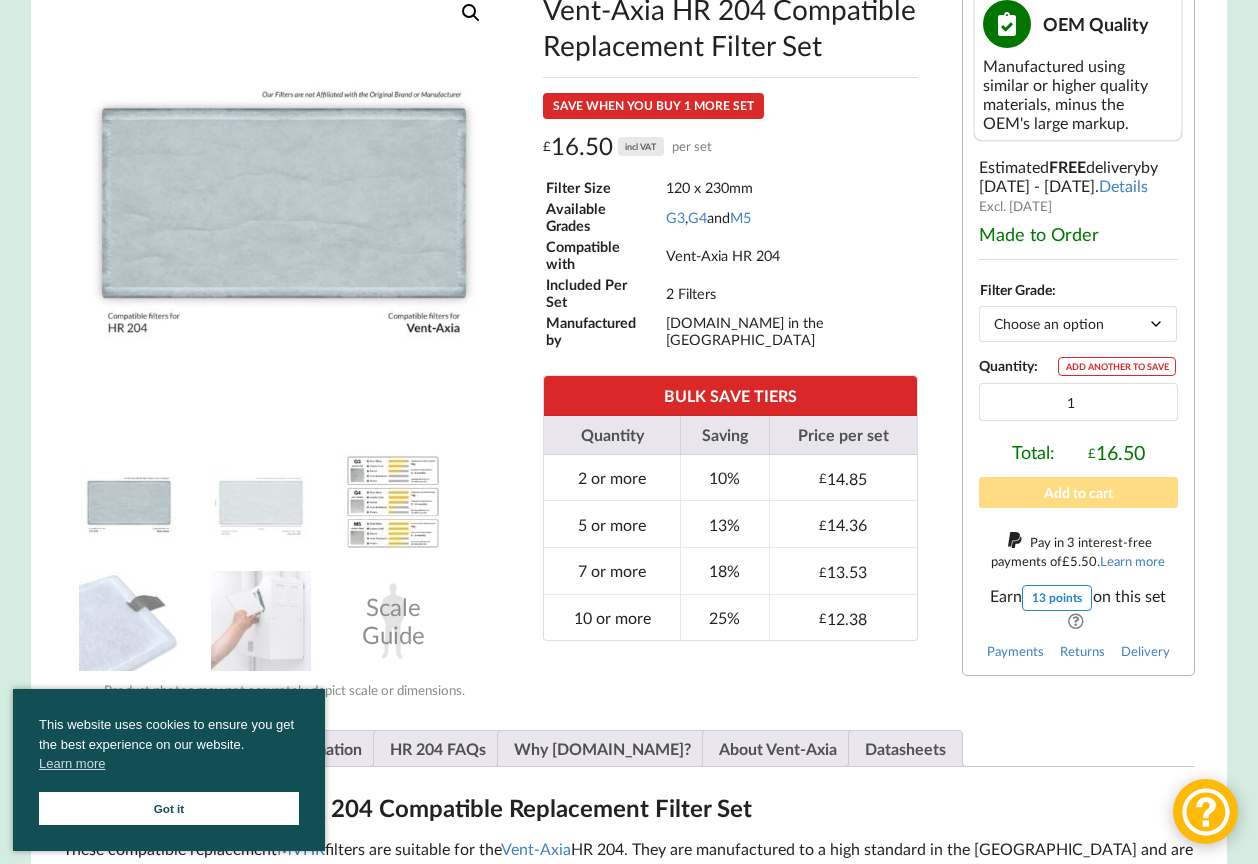 click at bounding box center [393, 502] 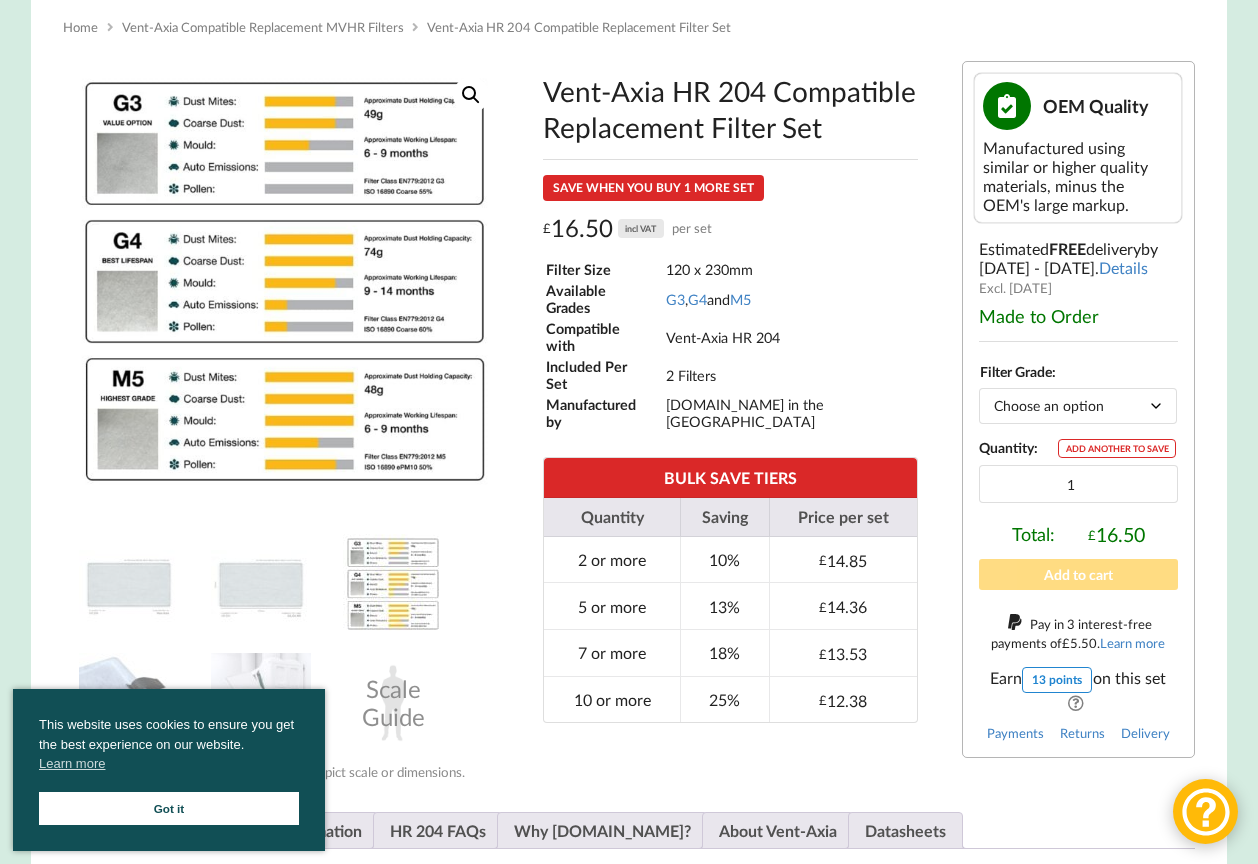 scroll, scrollTop: 313, scrollLeft: 0, axis: vertical 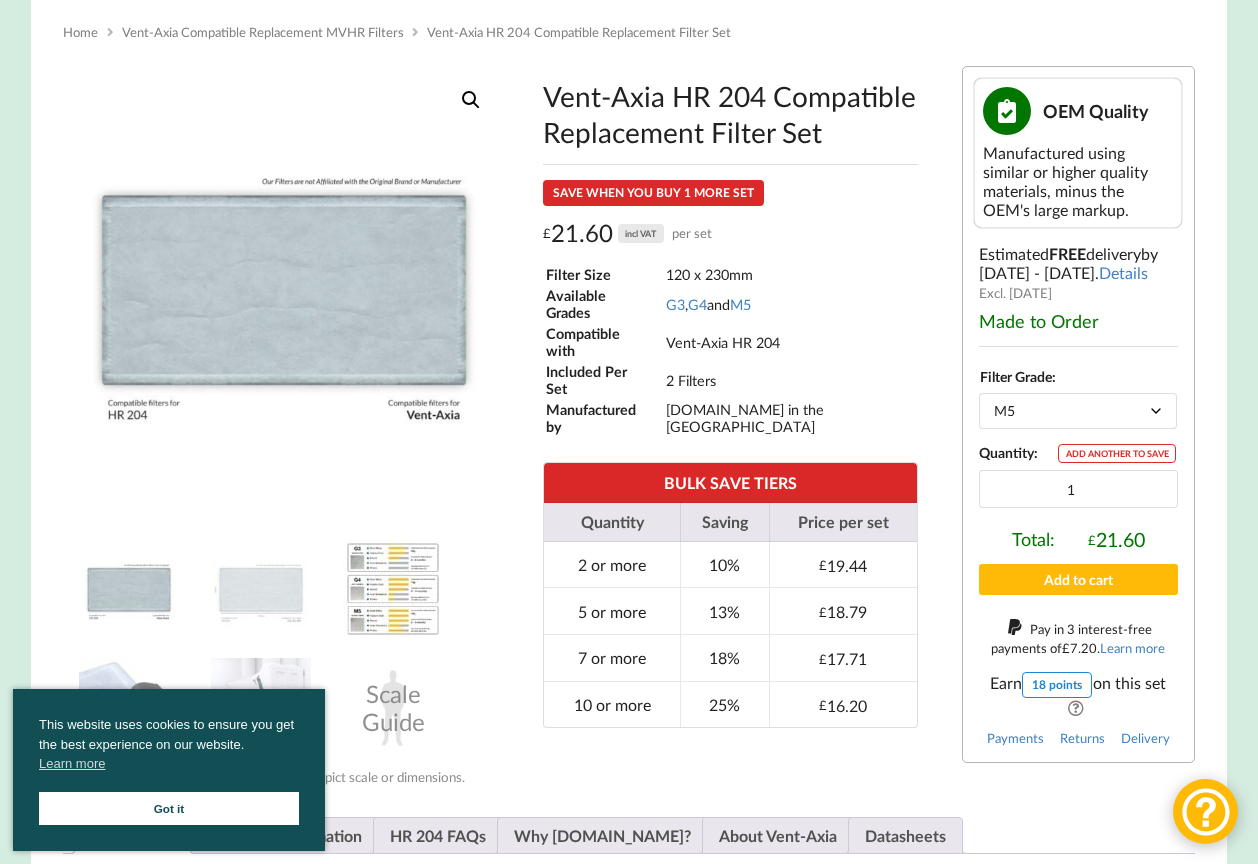 click at bounding box center (393, 589) 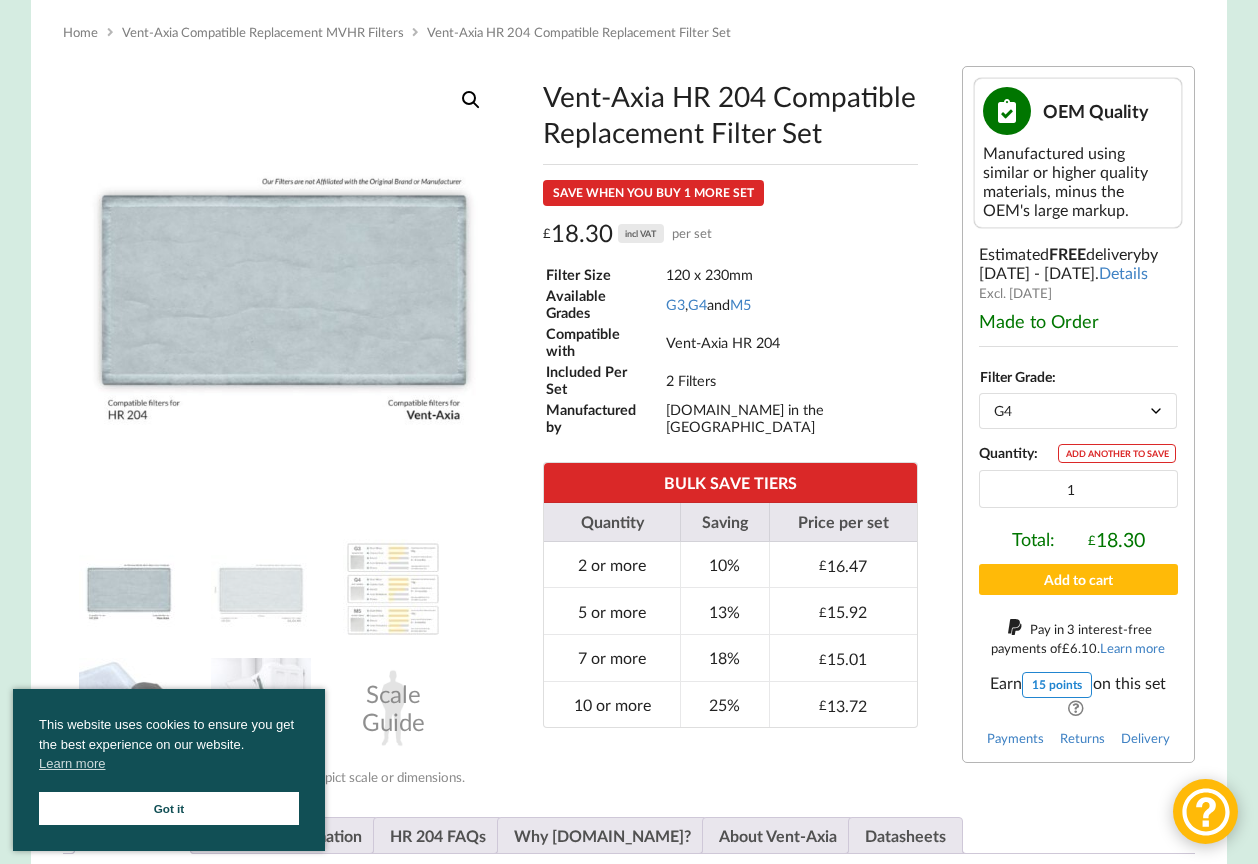 select on "M5" 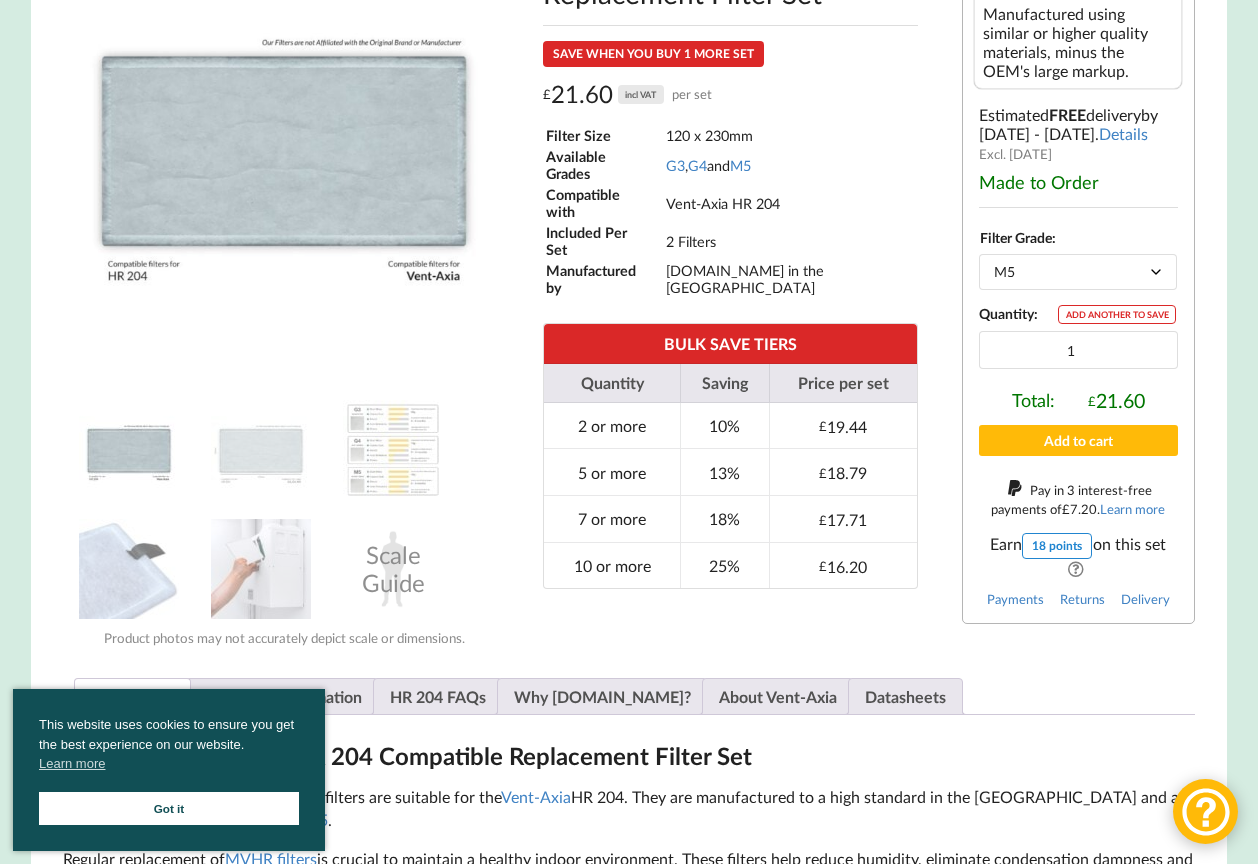 scroll, scrollTop: 440, scrollLeft: 0, axis: vertical 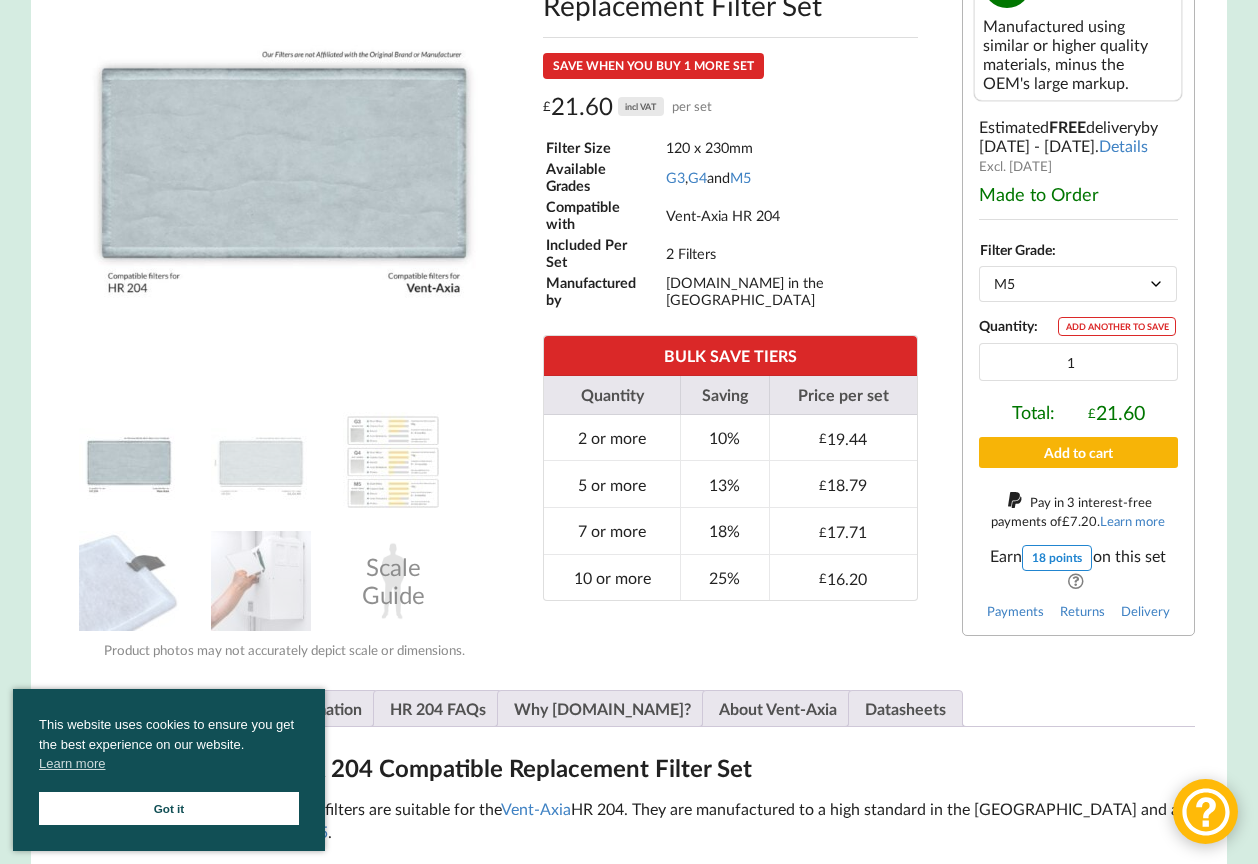 click on "Add to cart" at bounding box center [1078, 452] 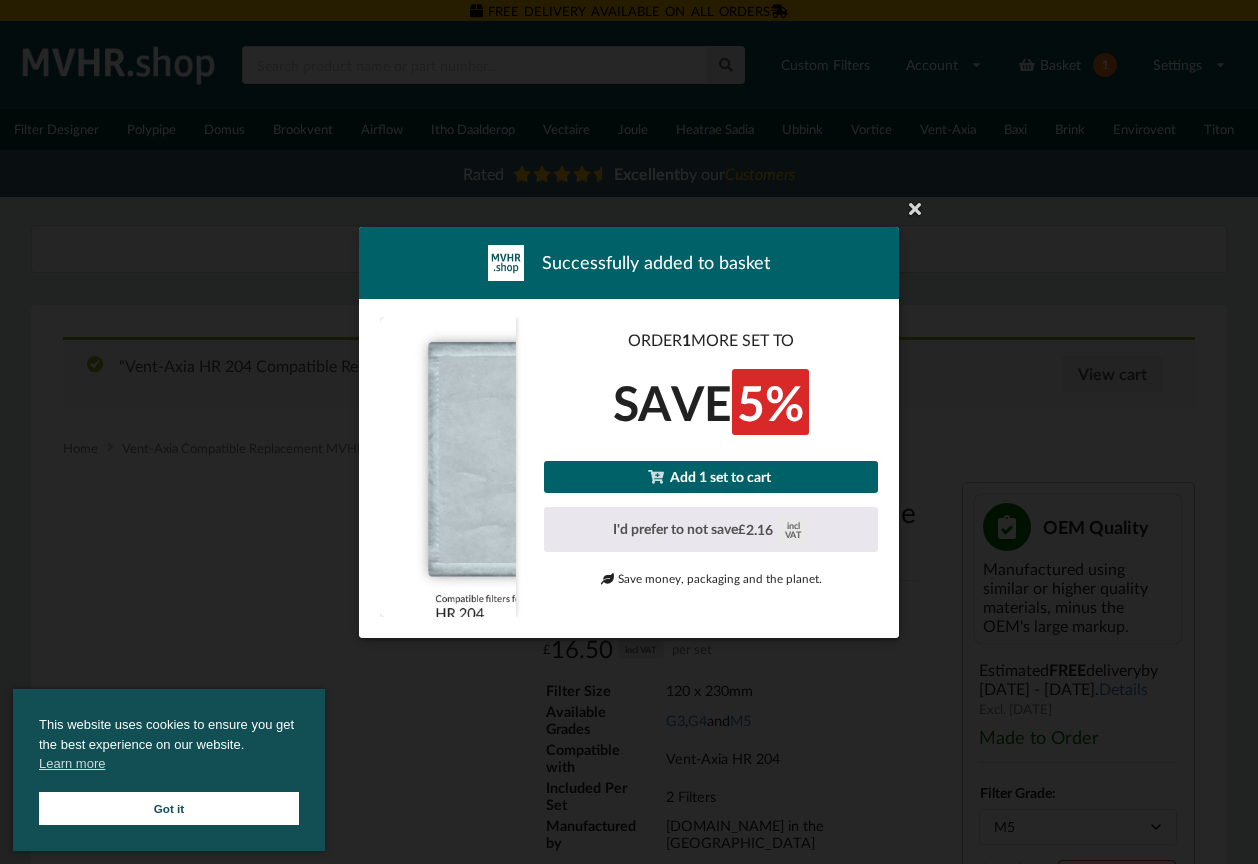 scroll, scrollTop: 0, scrollLeft: 0, axis: both 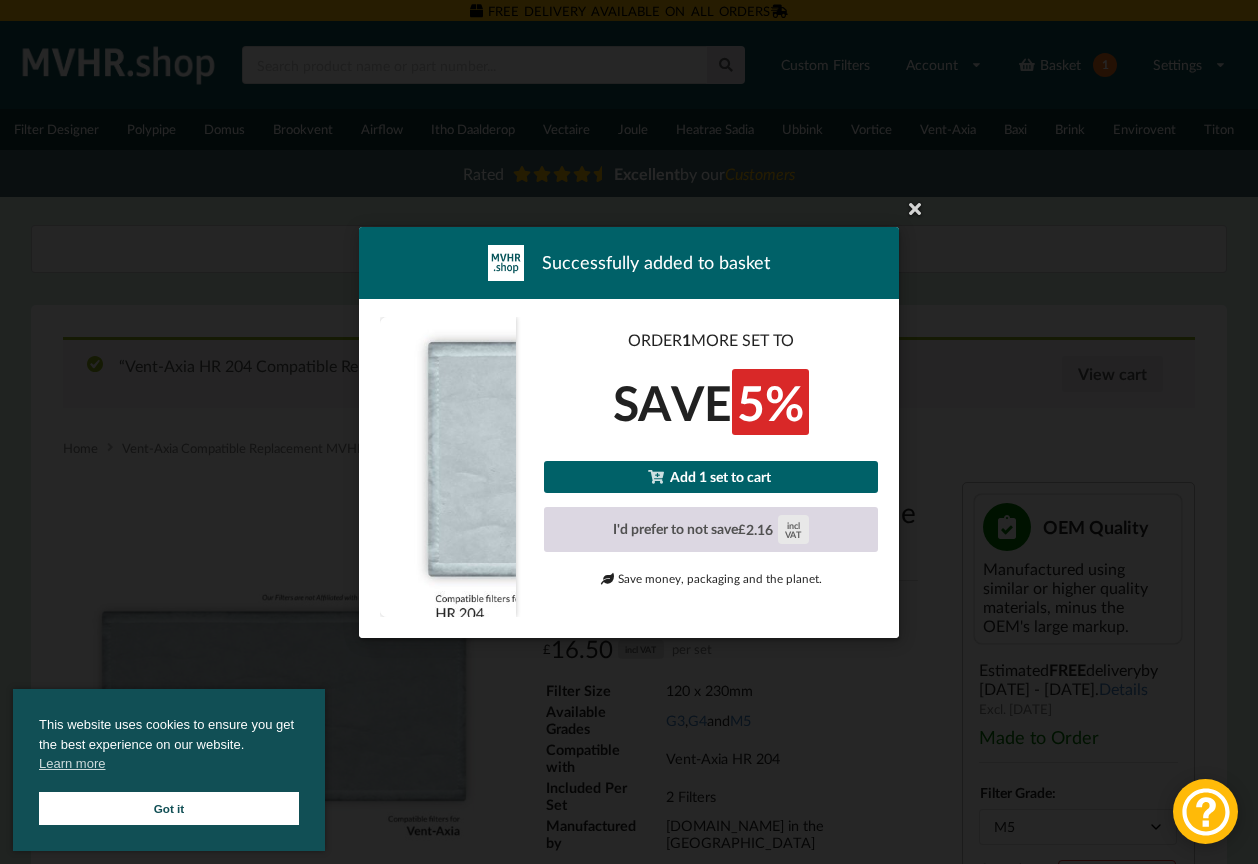 click on "I'd prefer to not save
£ 2.16  incl VAT" at bounding box center [711, 529] 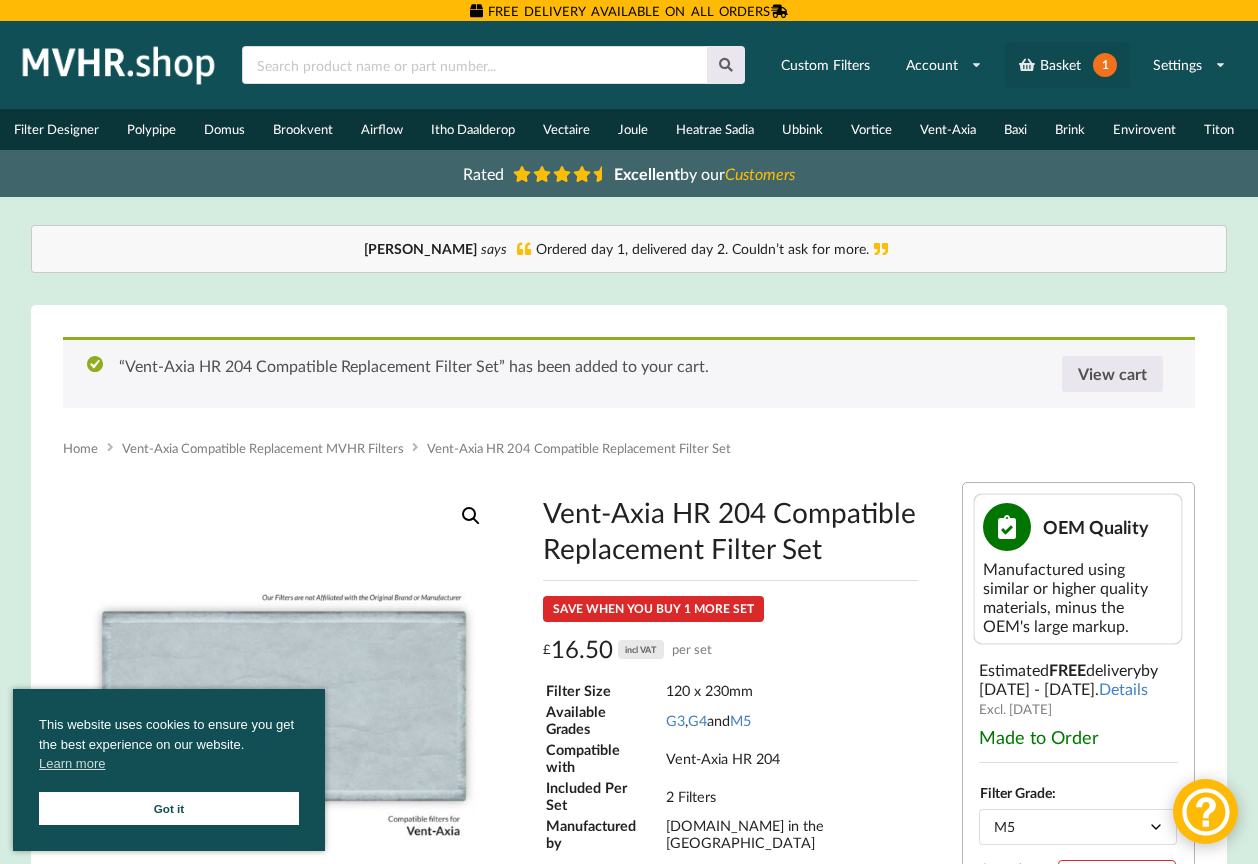 scroll, scrollTop: 0, scrollLeft: 0, axis: both 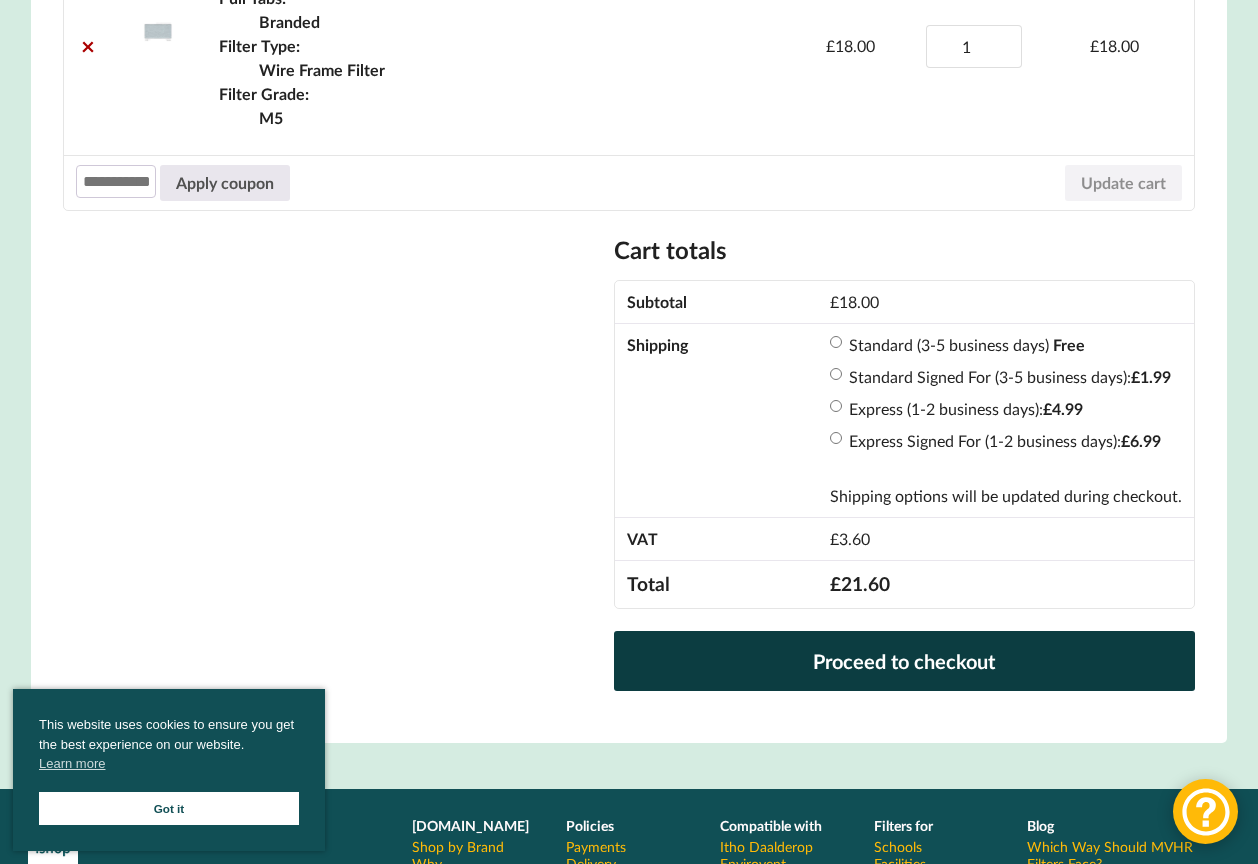 click on "Proceed to checkout" at bounding box center [904, 661] 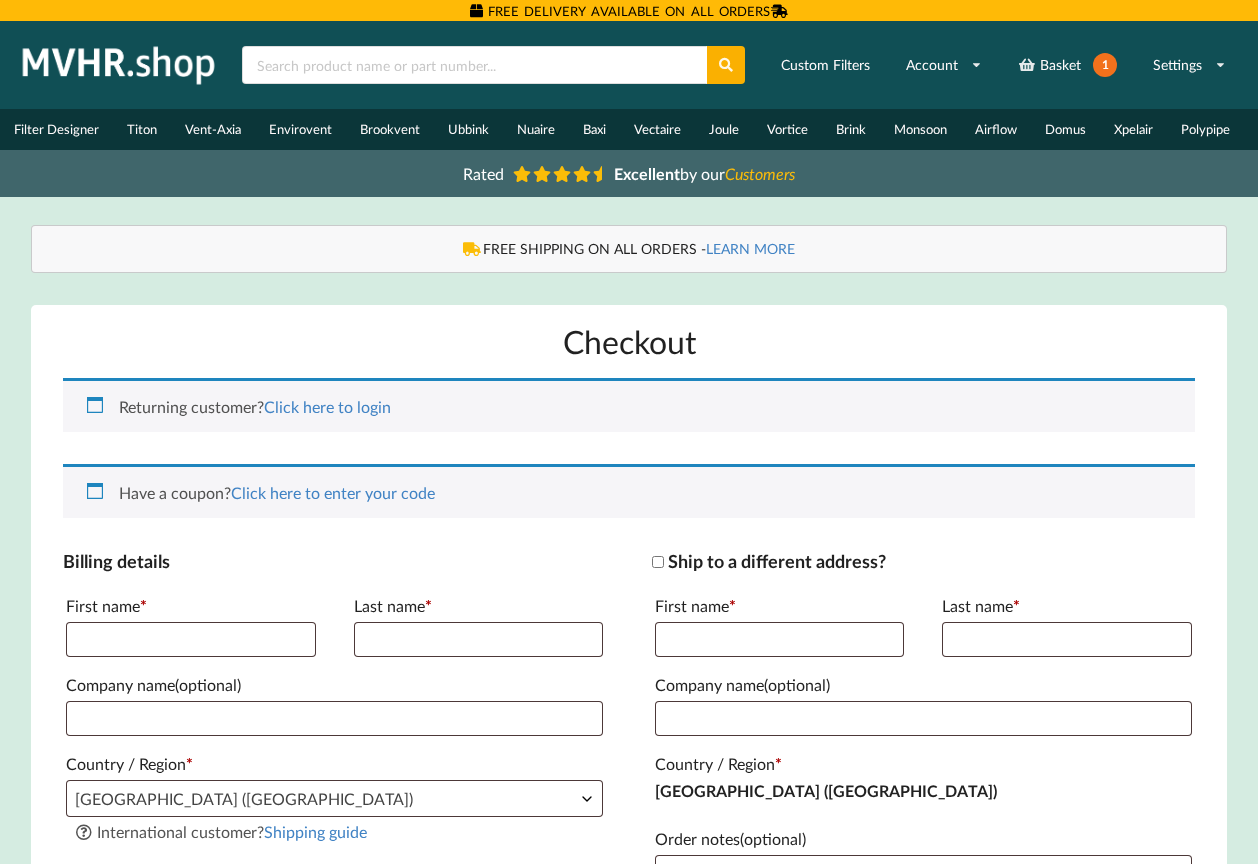 scroll, scrollTop: 0, scrollLeft: 0, axis: both 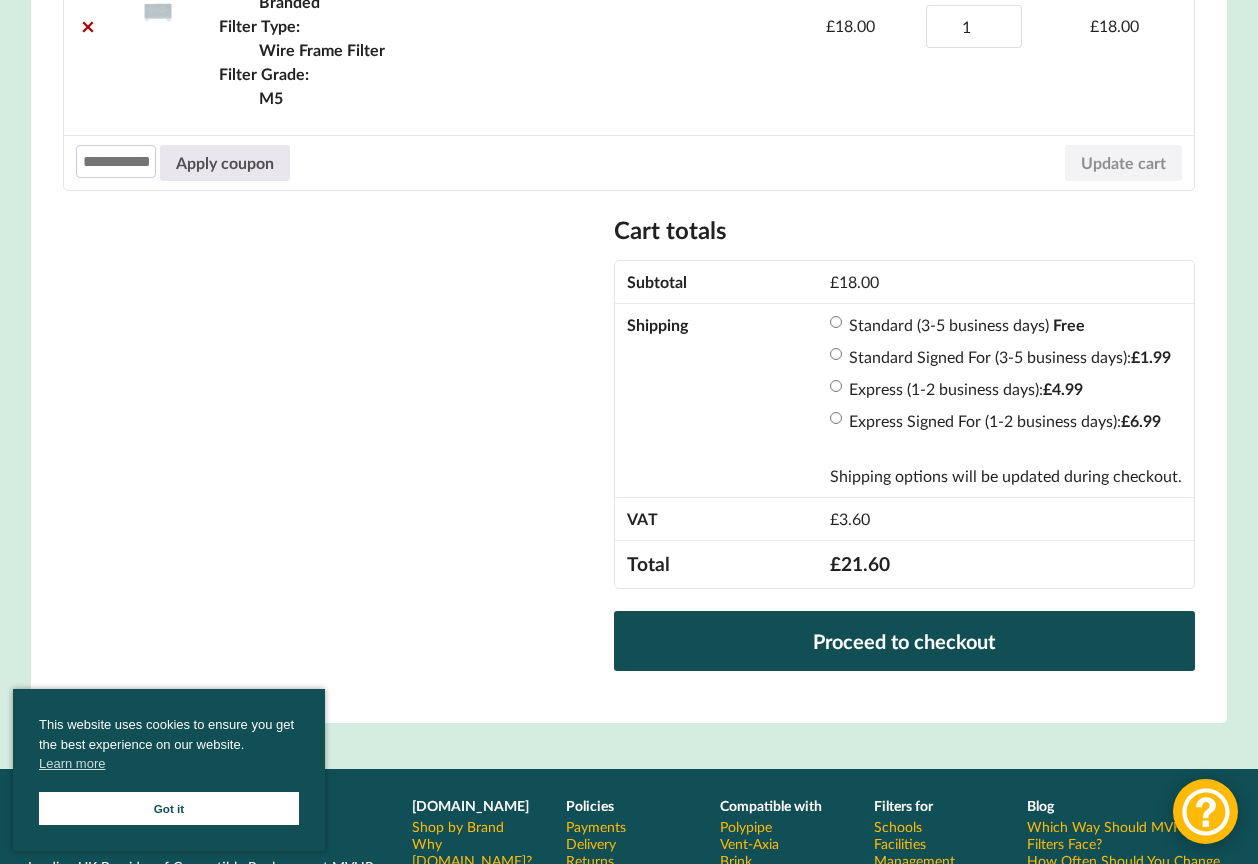 click on "Standard (3-5 business days)" at bounding box center (949, 324) 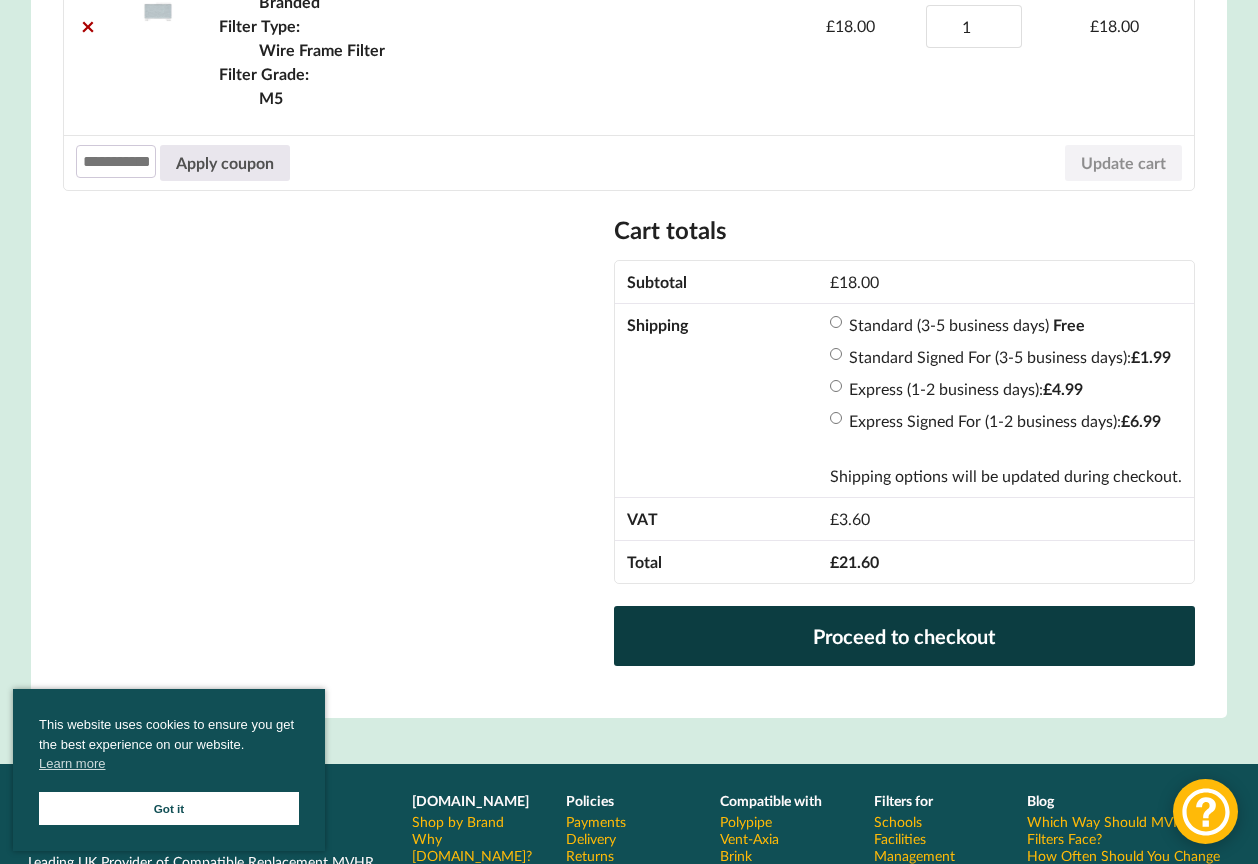 click on "Proceed to checkout" at bounding box center [904, 636] 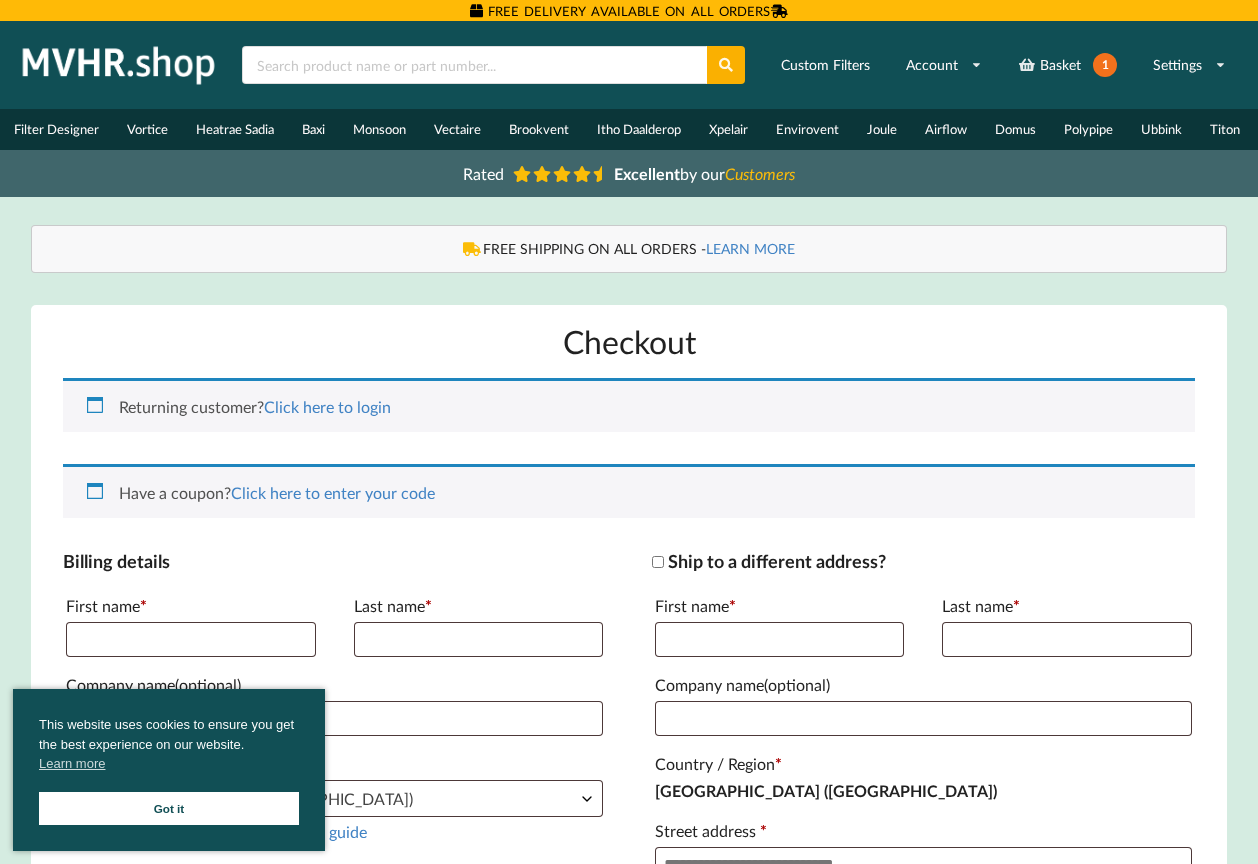 scroll, scrollTop: 0, scrollLeft: 0, axis: both 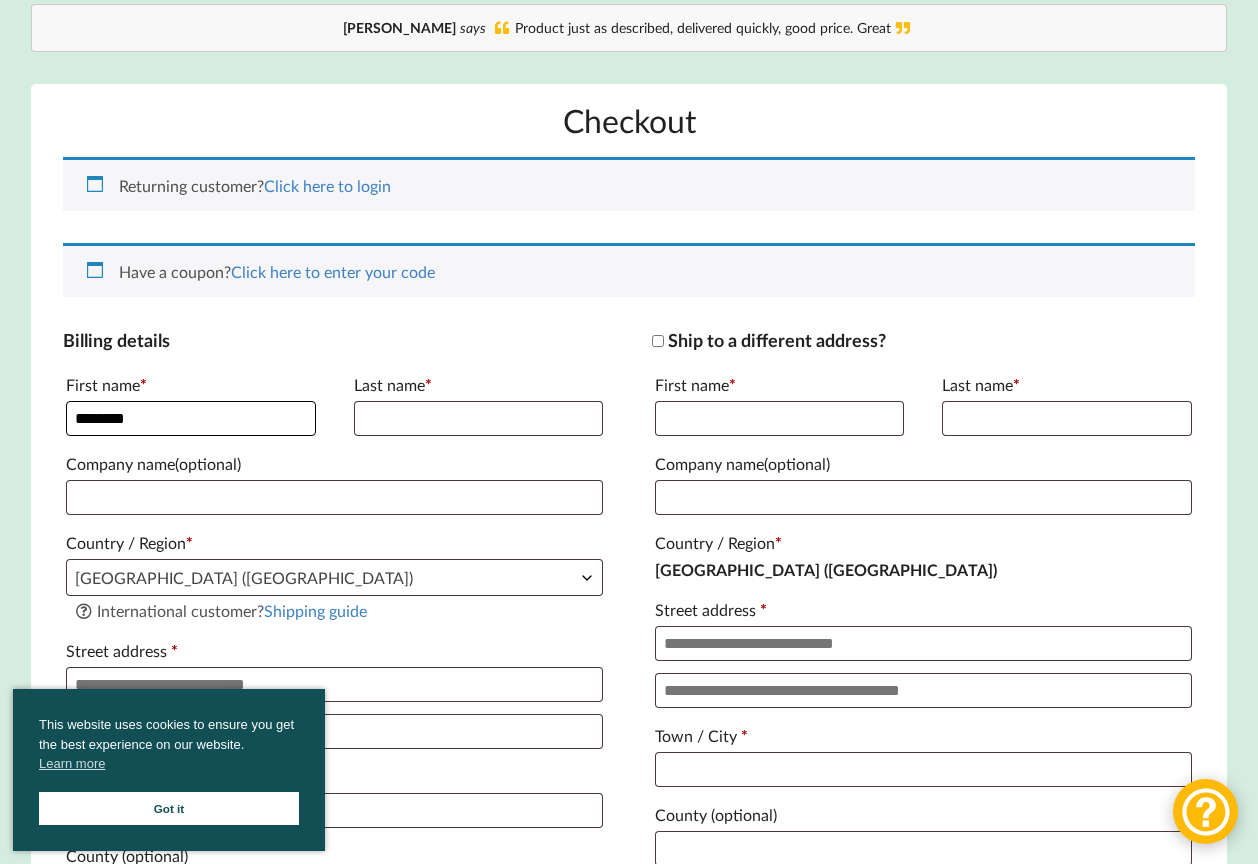 type on "********" 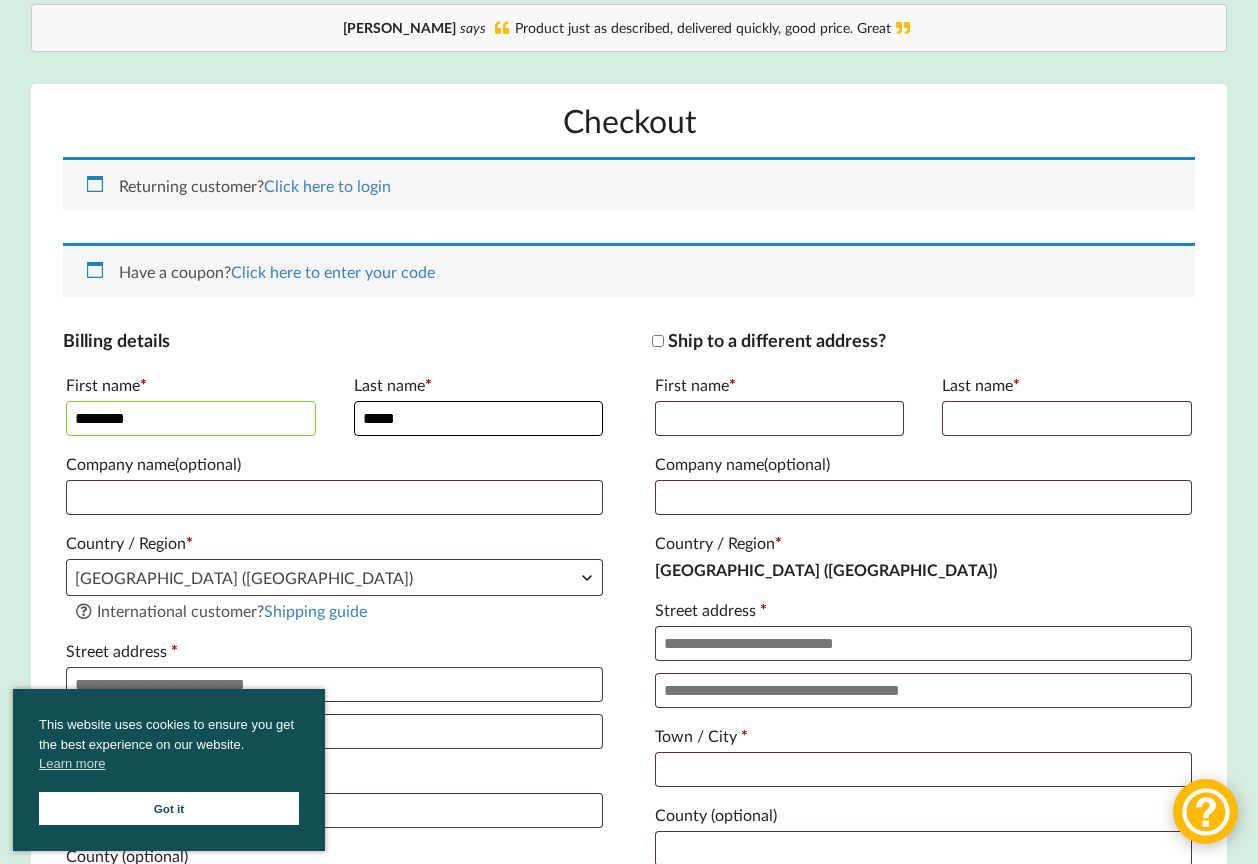 type on "******" 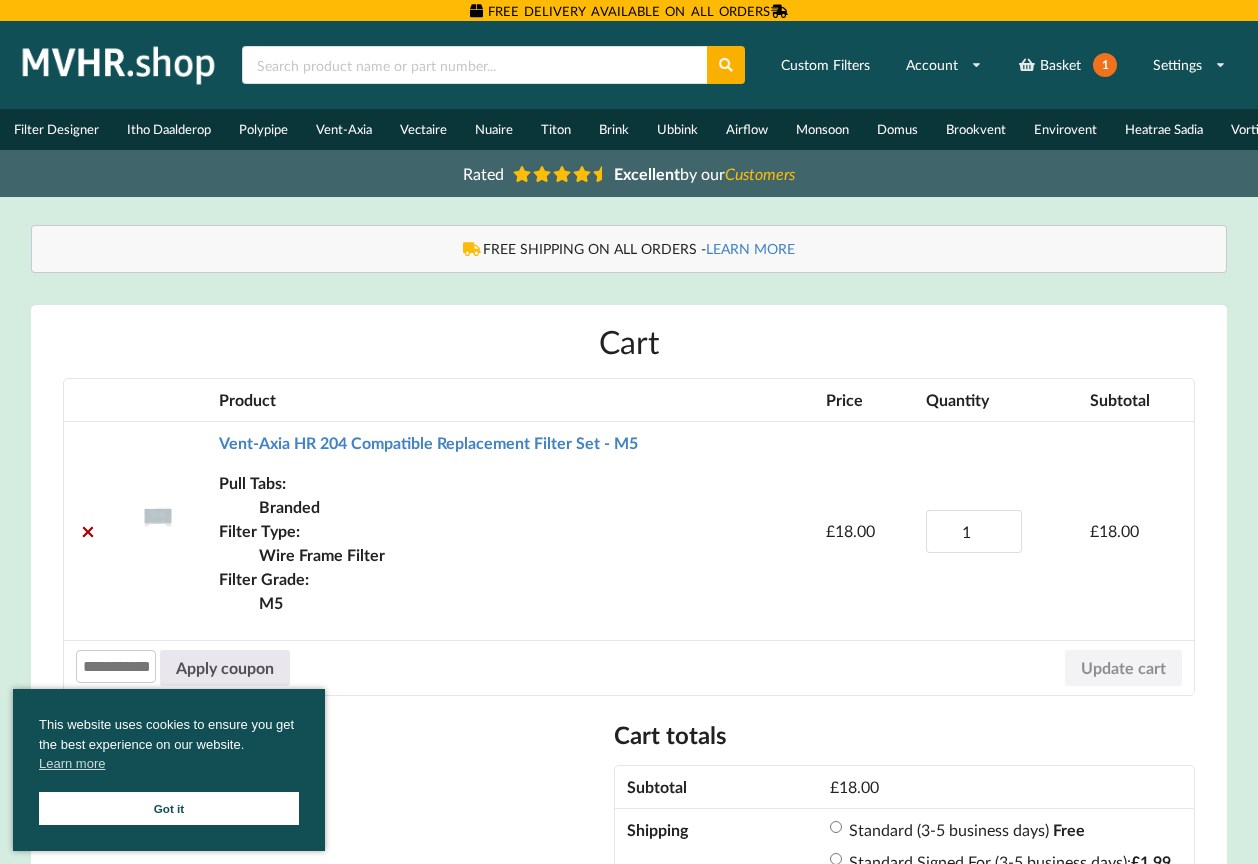scroll, scrollTop: 366, scrollLeft: 0, axis: vertical 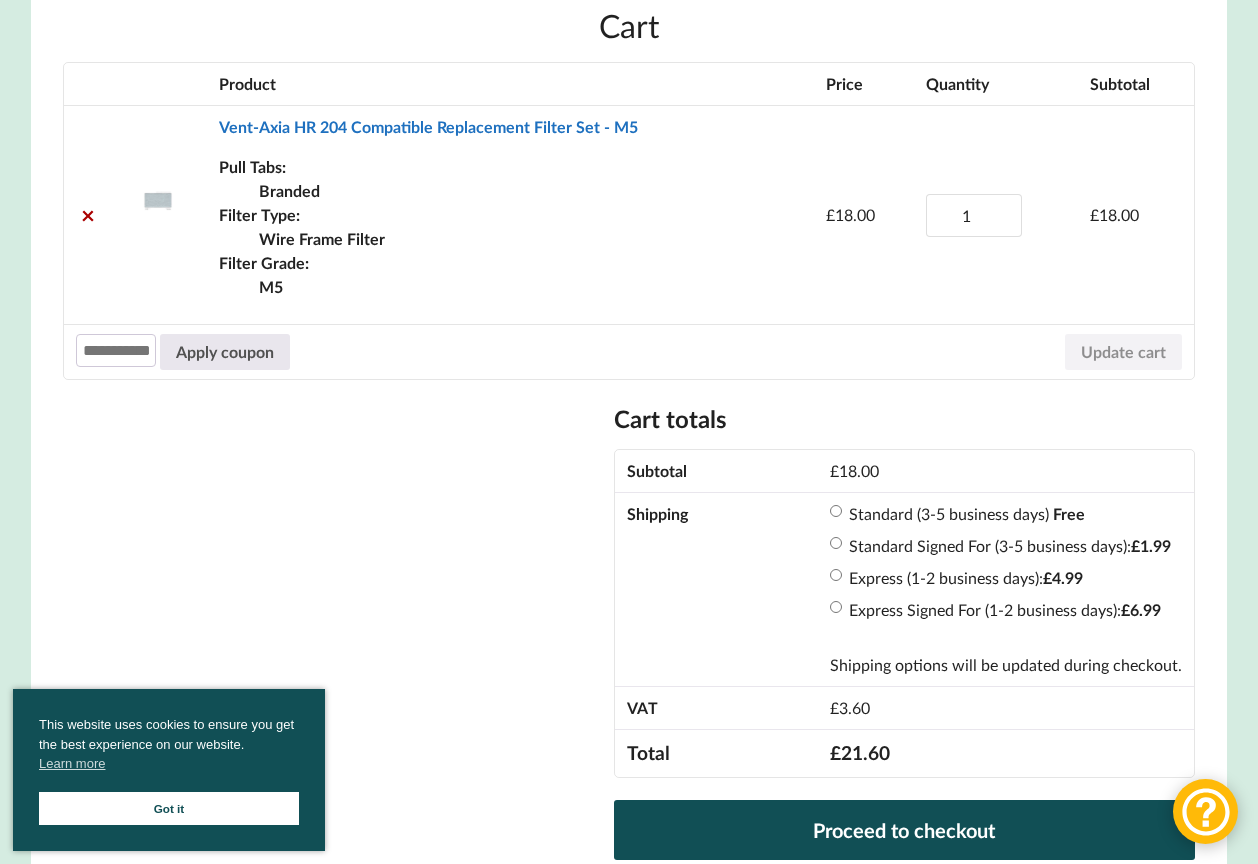 click on "Vent-Axia HR 204 Compatible Replacement Filter Set - M5" at bounding box center [428, 126] 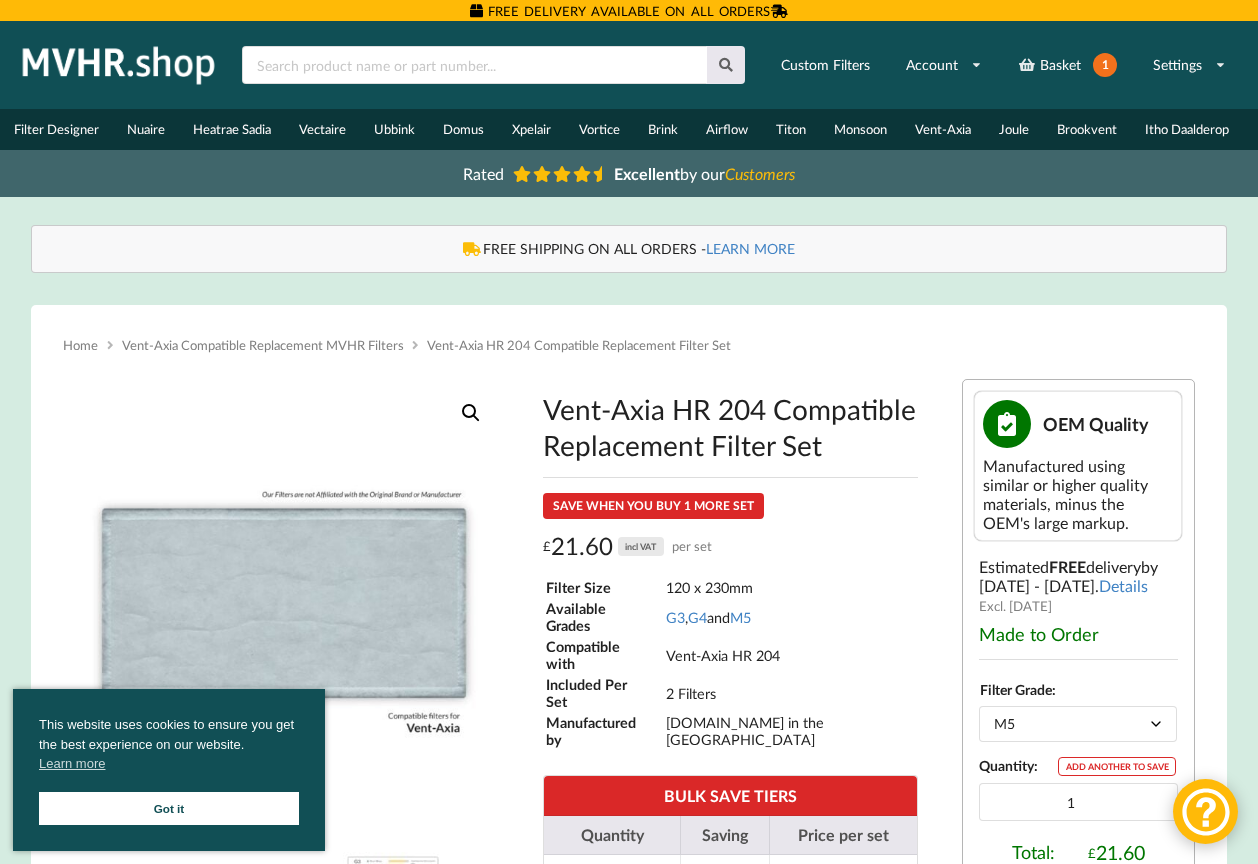 scroll, scrollTop: 0, scrollLeft: 0, axis: both 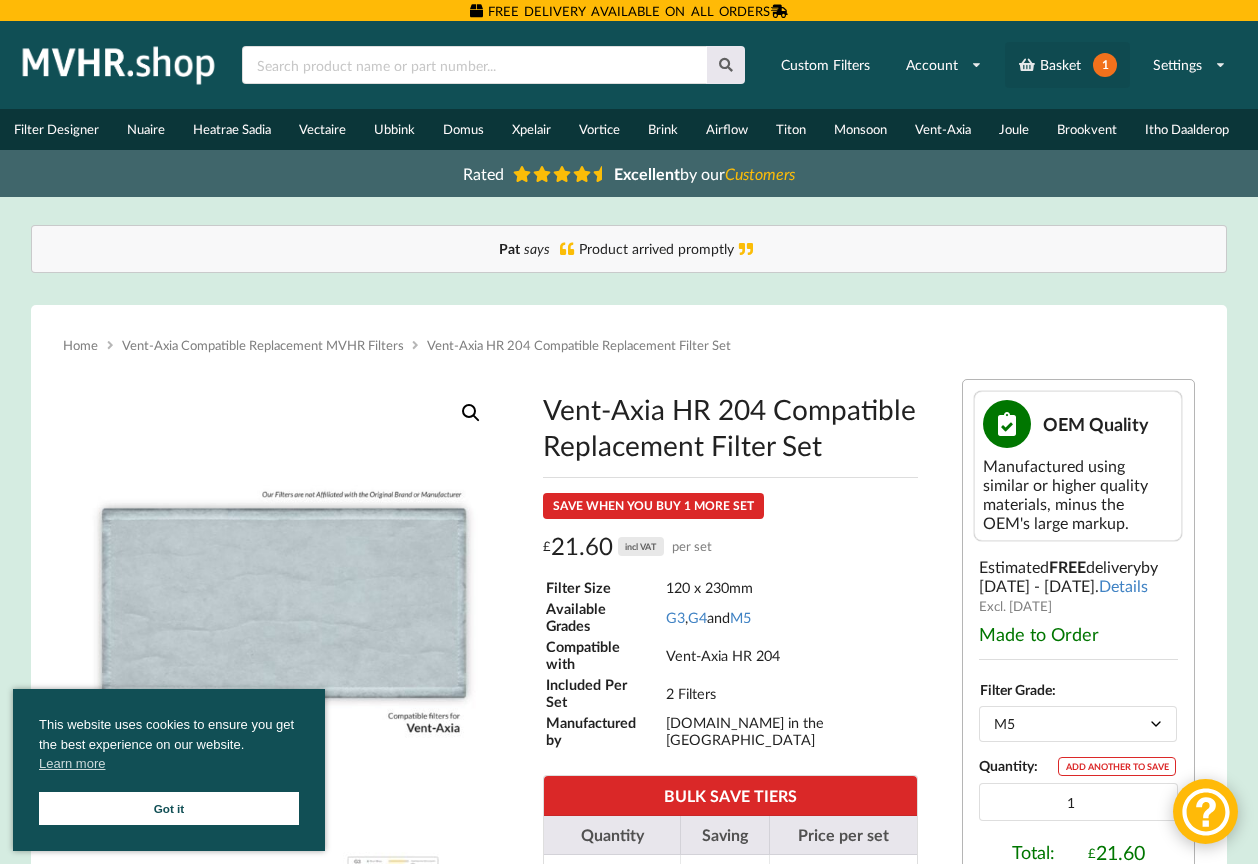 click on "Basket
1" at bounding box center [1067, 65] 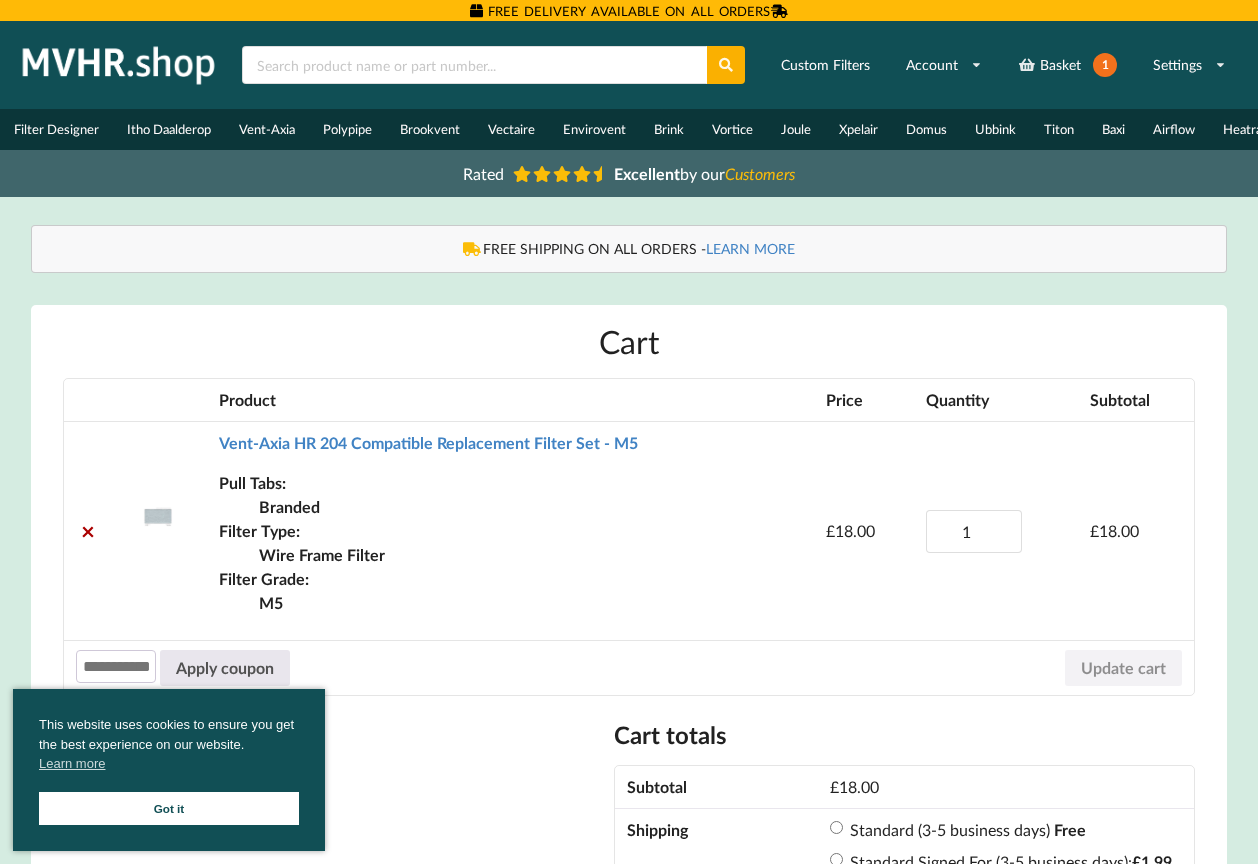 scroll, scrollTop: 0, scrollLeft: 0, axis: both 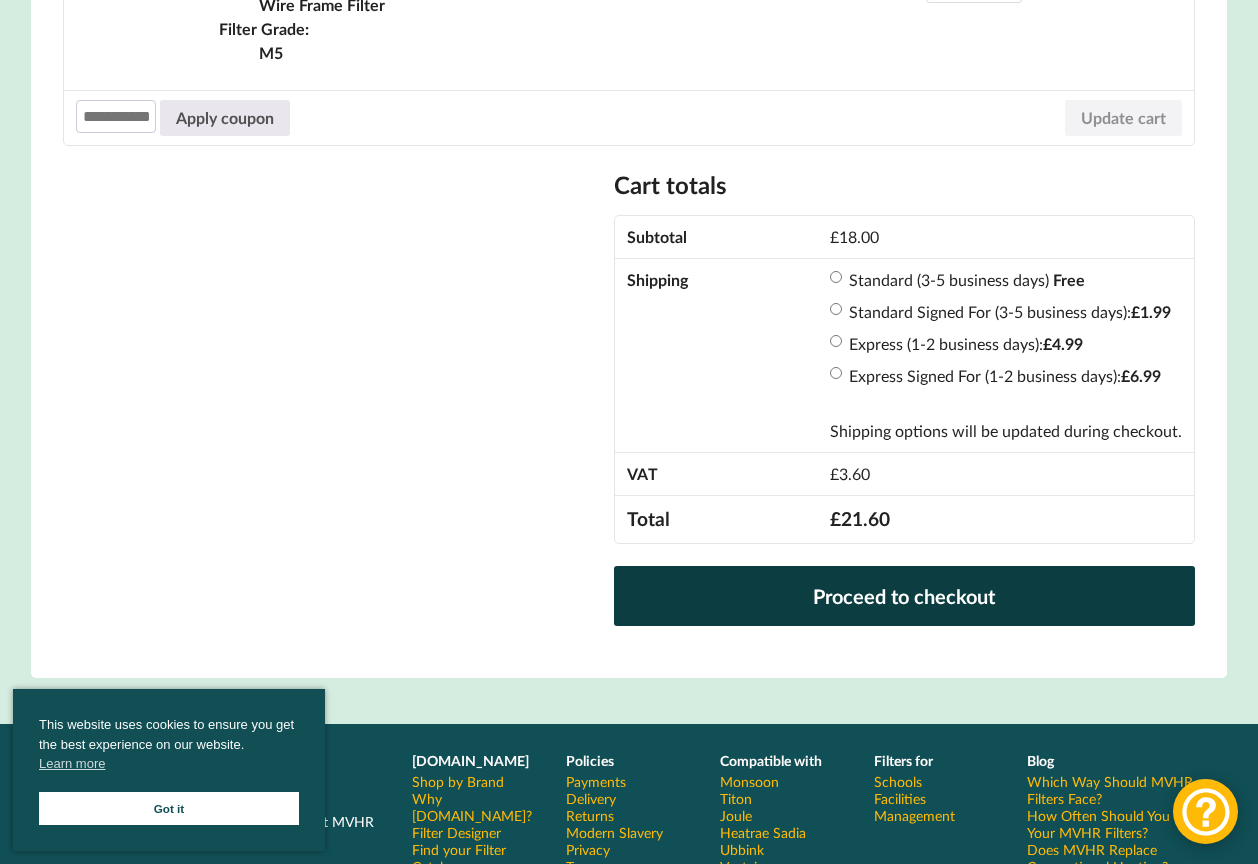 click on "Proceed to checkout" at bounding box center [904, 596] 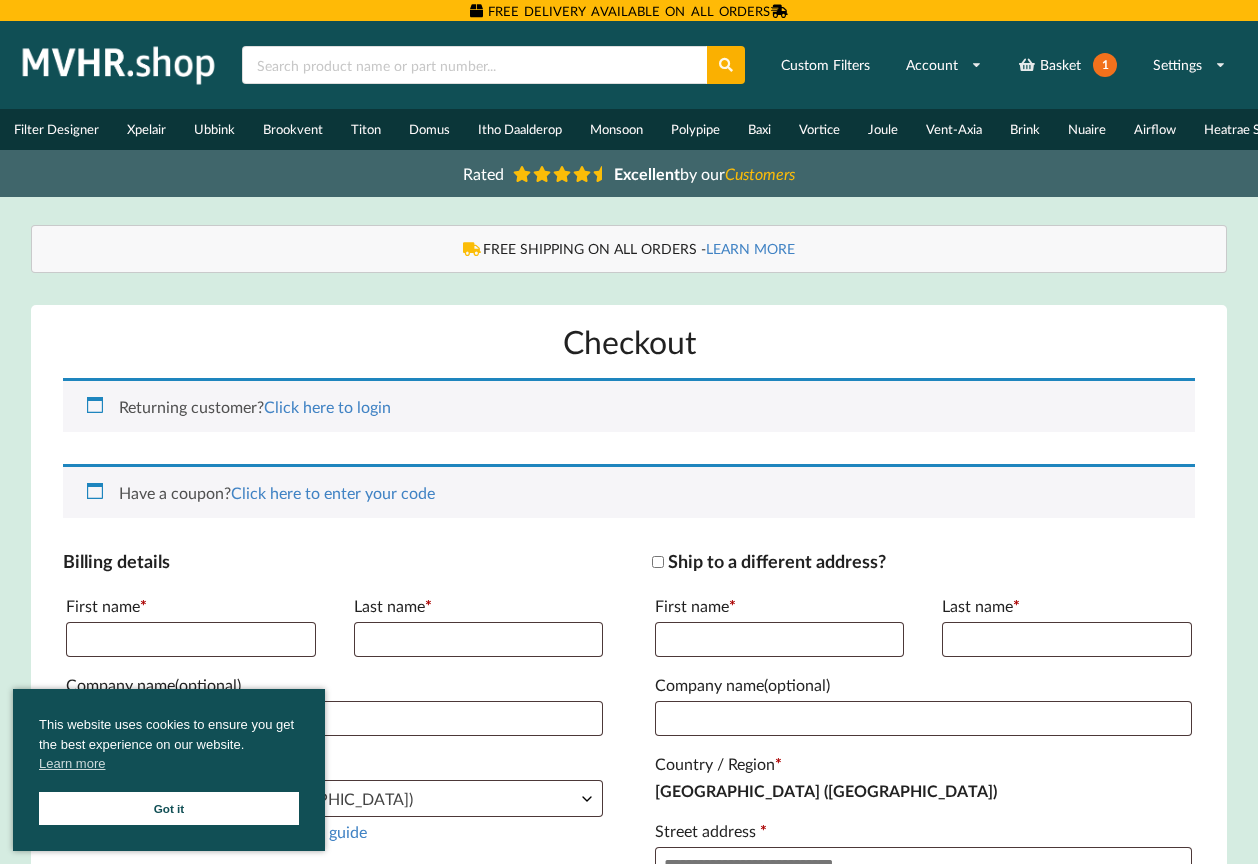 scroll, scrollTop: 0, scrollLeft: 0, axis: both 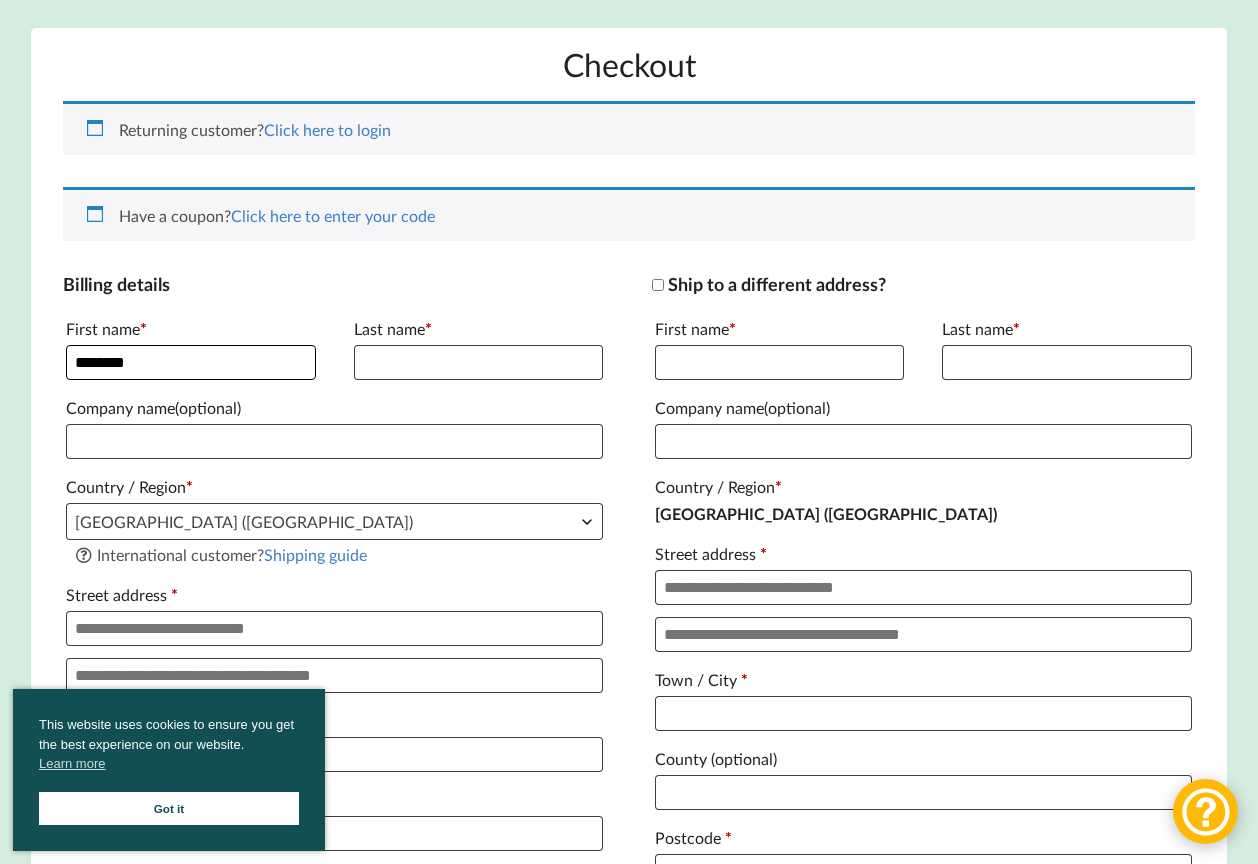 type on "********" 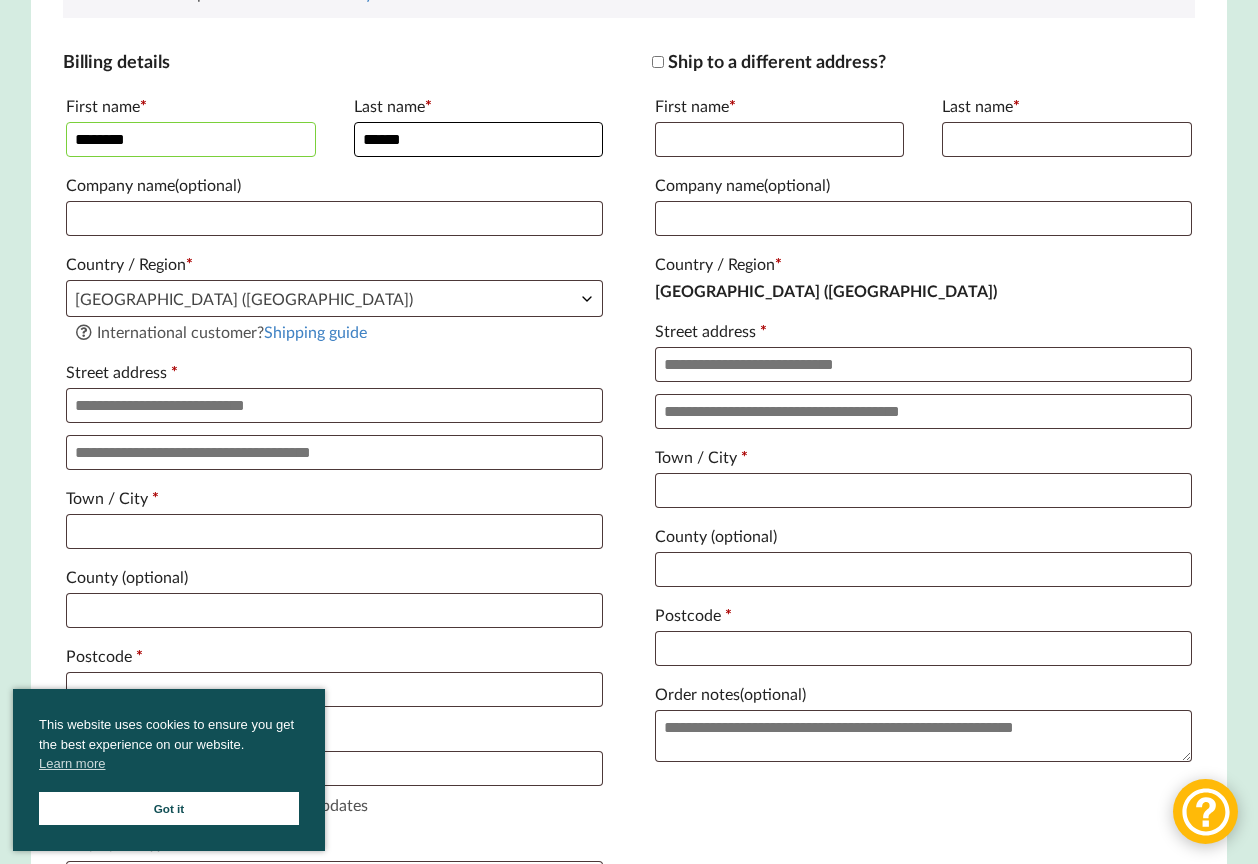 scroll, scrollTop: 524, scrollLeft: 0, axis: vertical 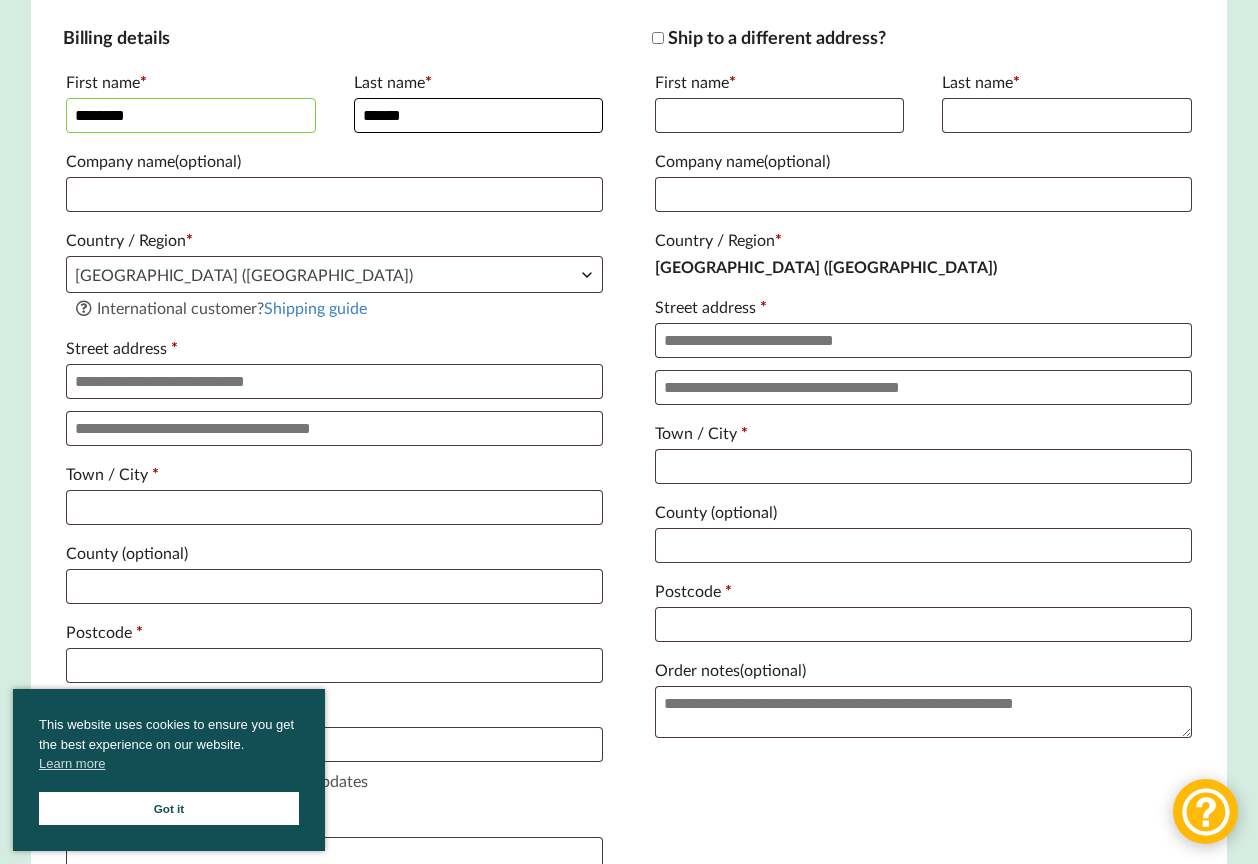 type on "******" 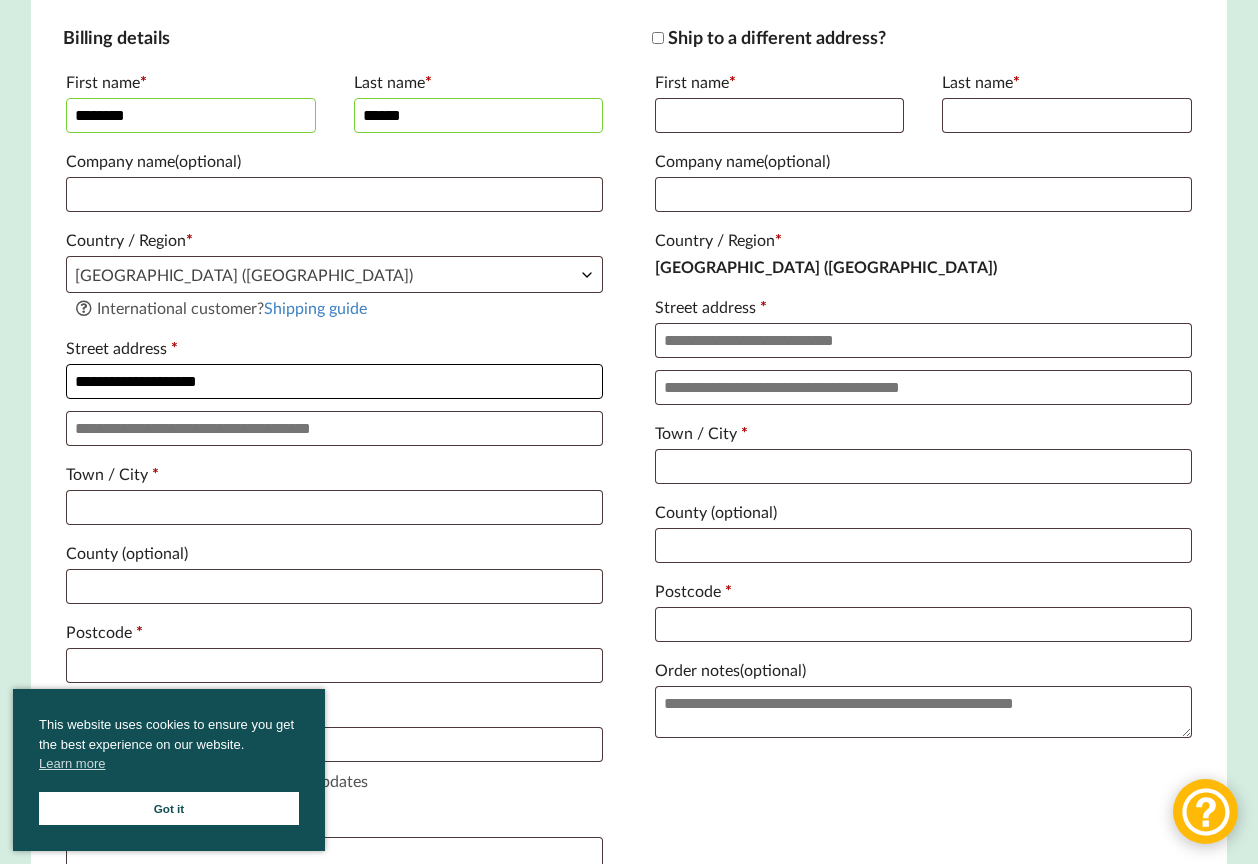 type on "**********" 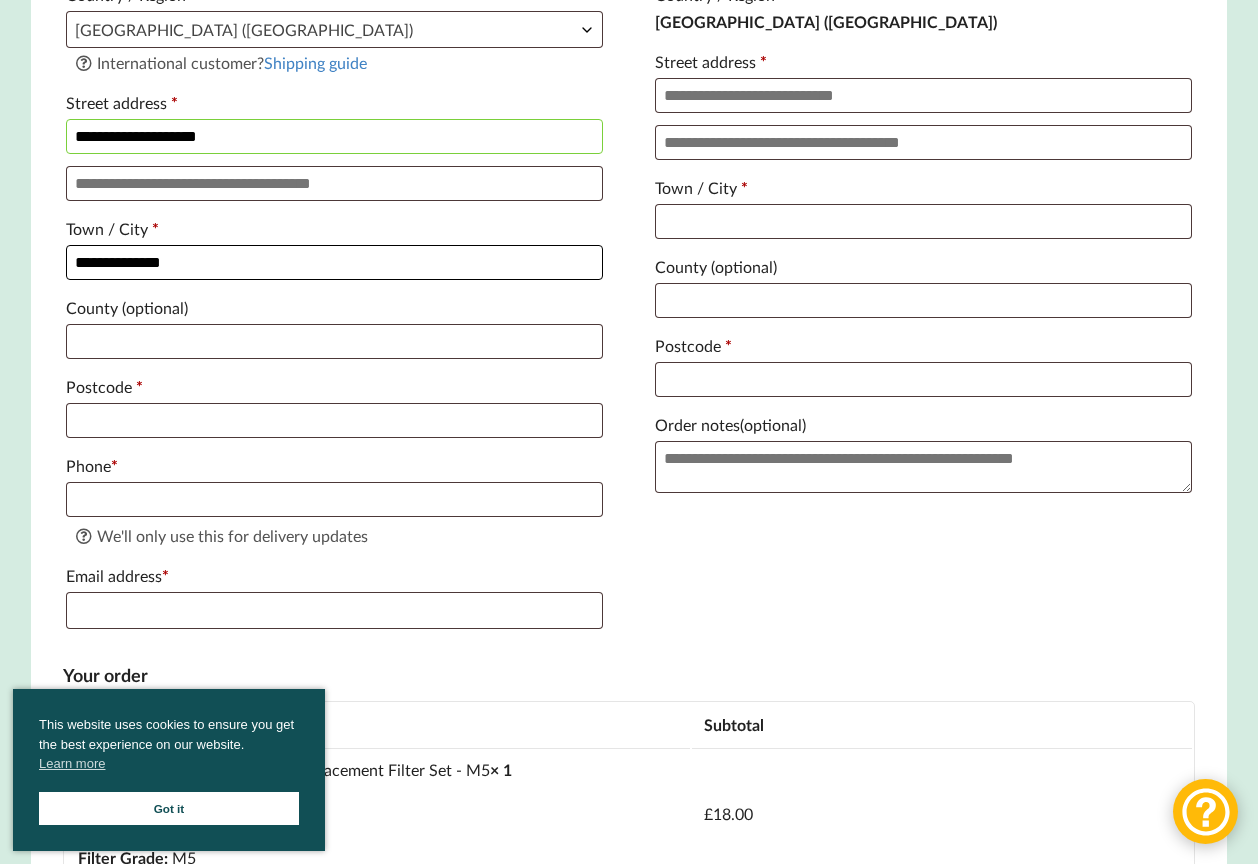scroll, scrollTop: 800, scrollLeft: 0, axis: vertical 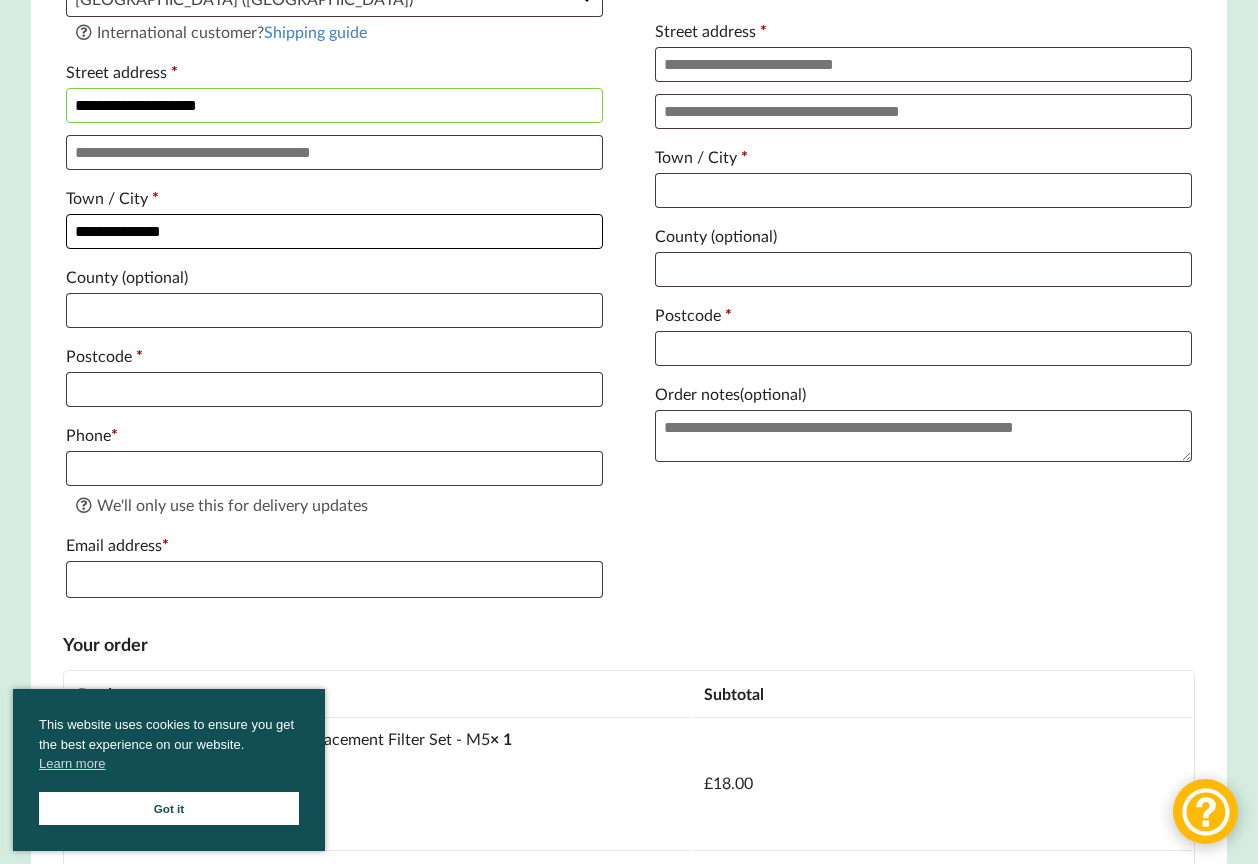type on "**********" 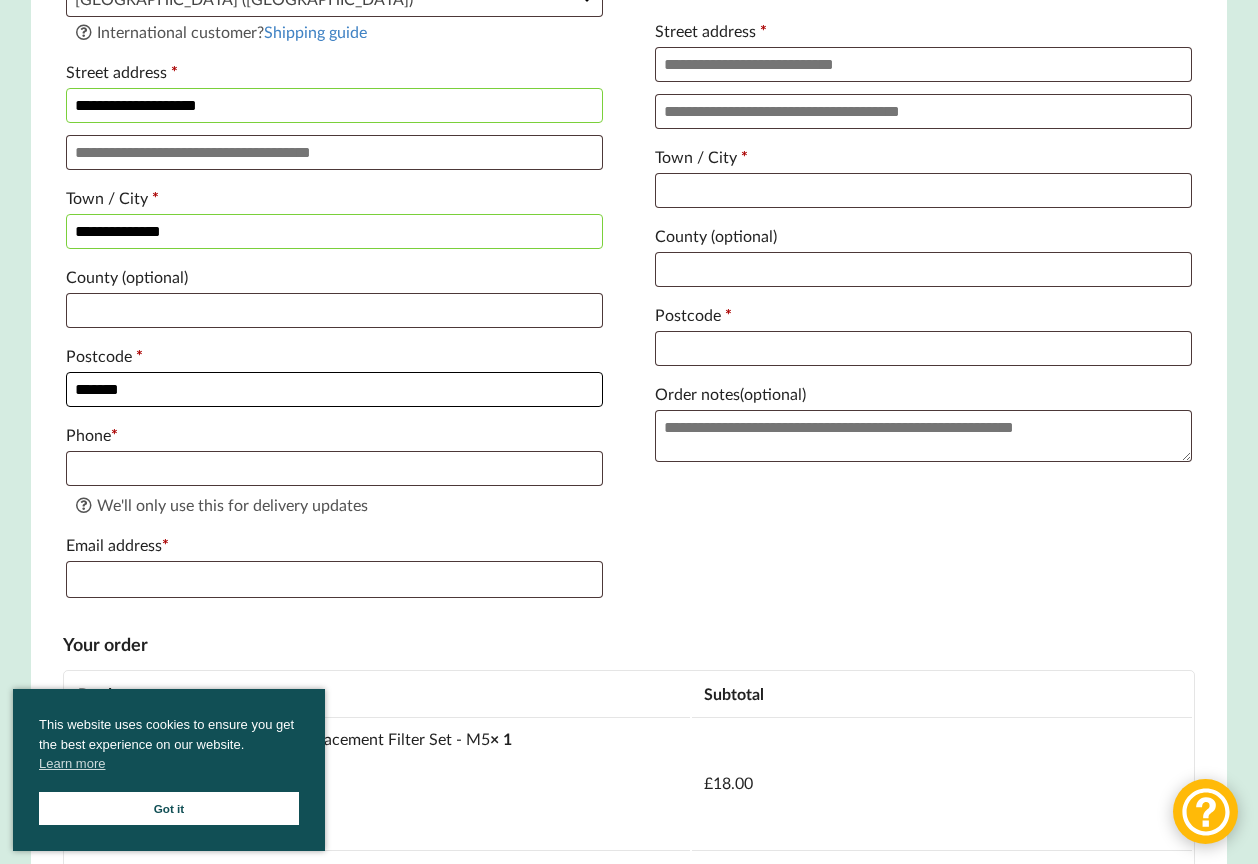 type on "*******" 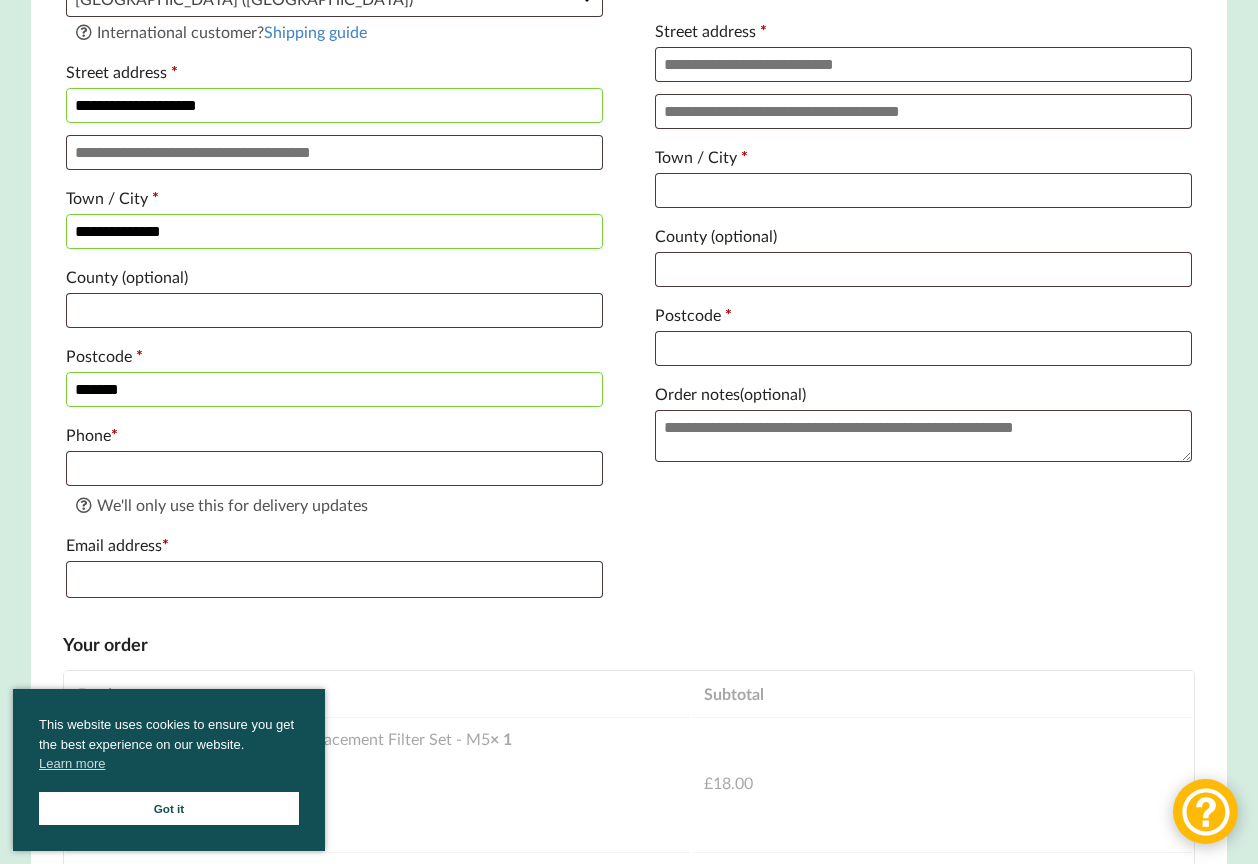 click on "Phone  *" at bounding box center (334, 435) 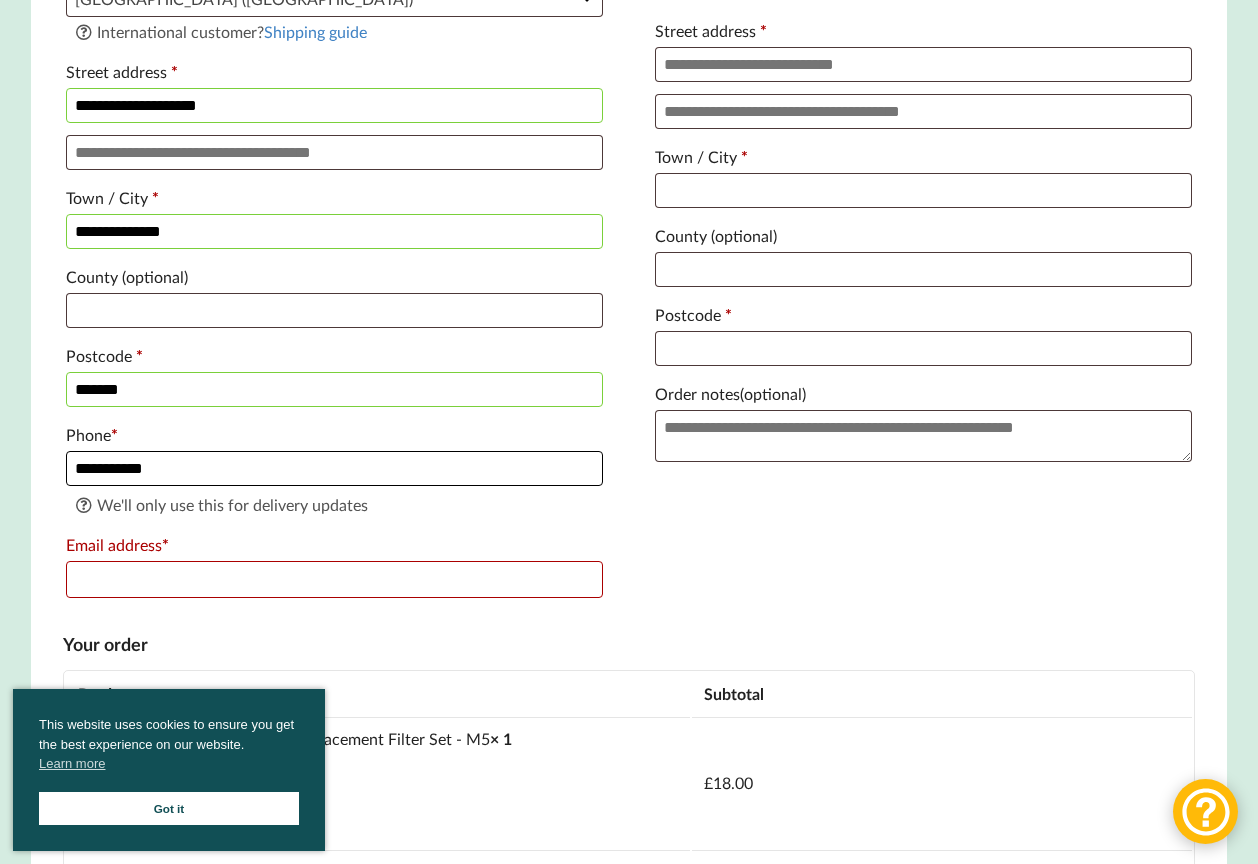 type on "**********" 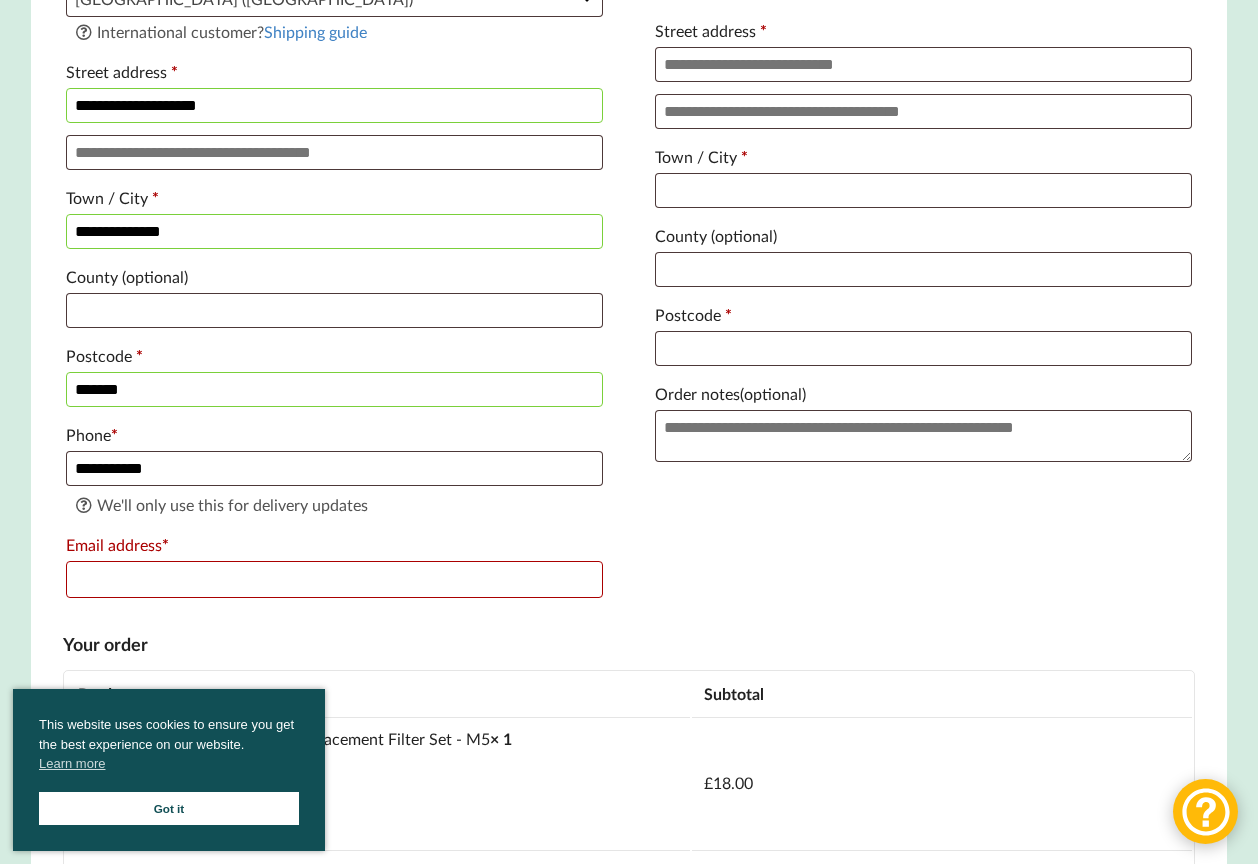 click on "Email address  *" at bounding box center [334, 579] 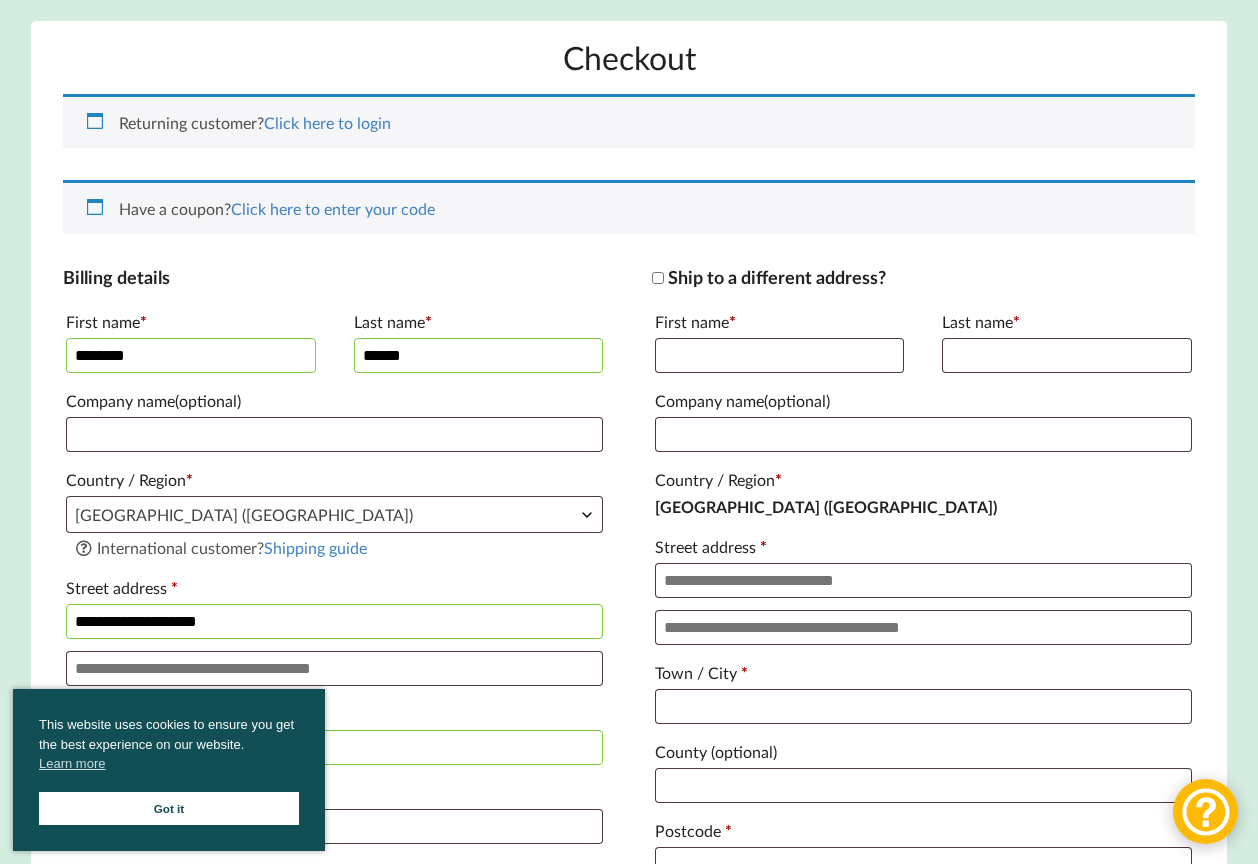 scroll, scrollTop: 283, scrollLeft: 0, axis: vertical 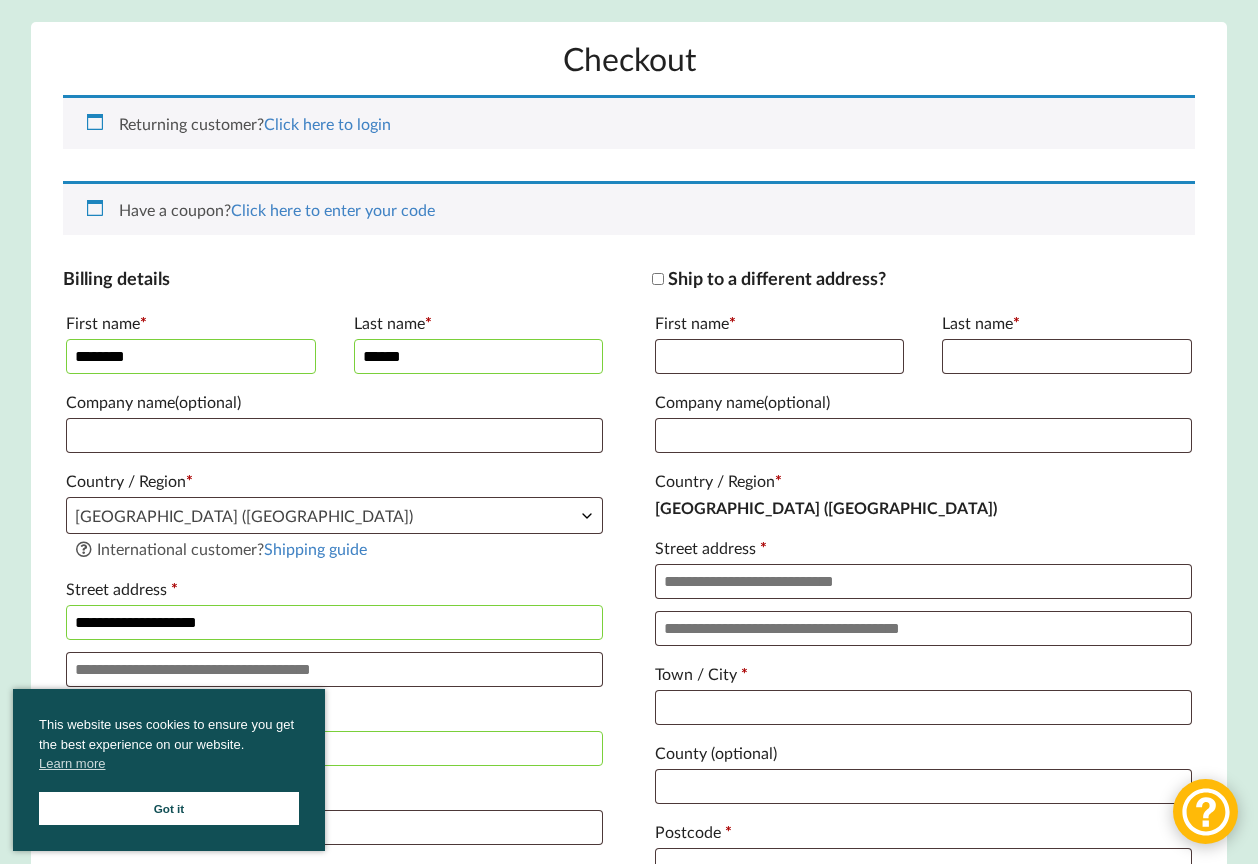 type on "[EMAIL_ADDRESS][DOMAIN_NAME]" 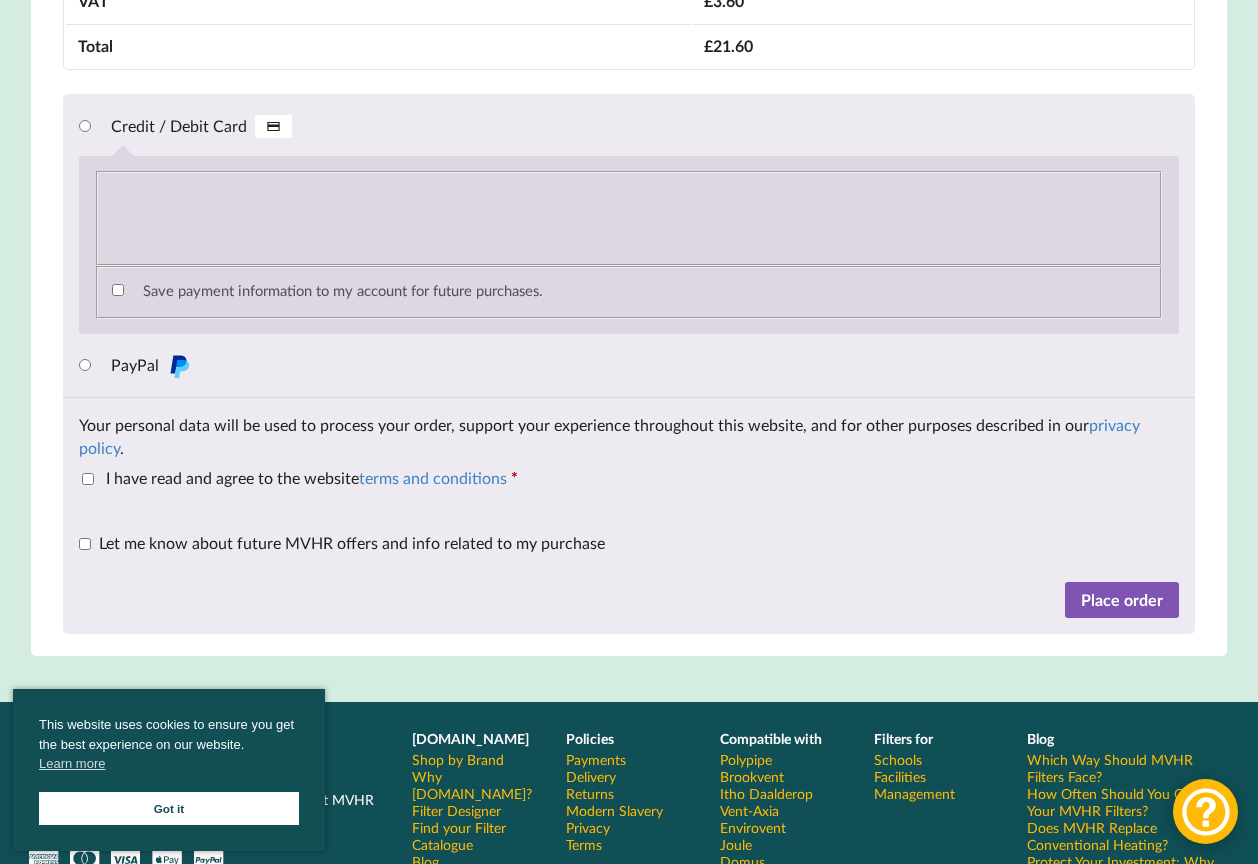 scroll, scrollTop: 1874, scrollLeft: 0, axis: vertical 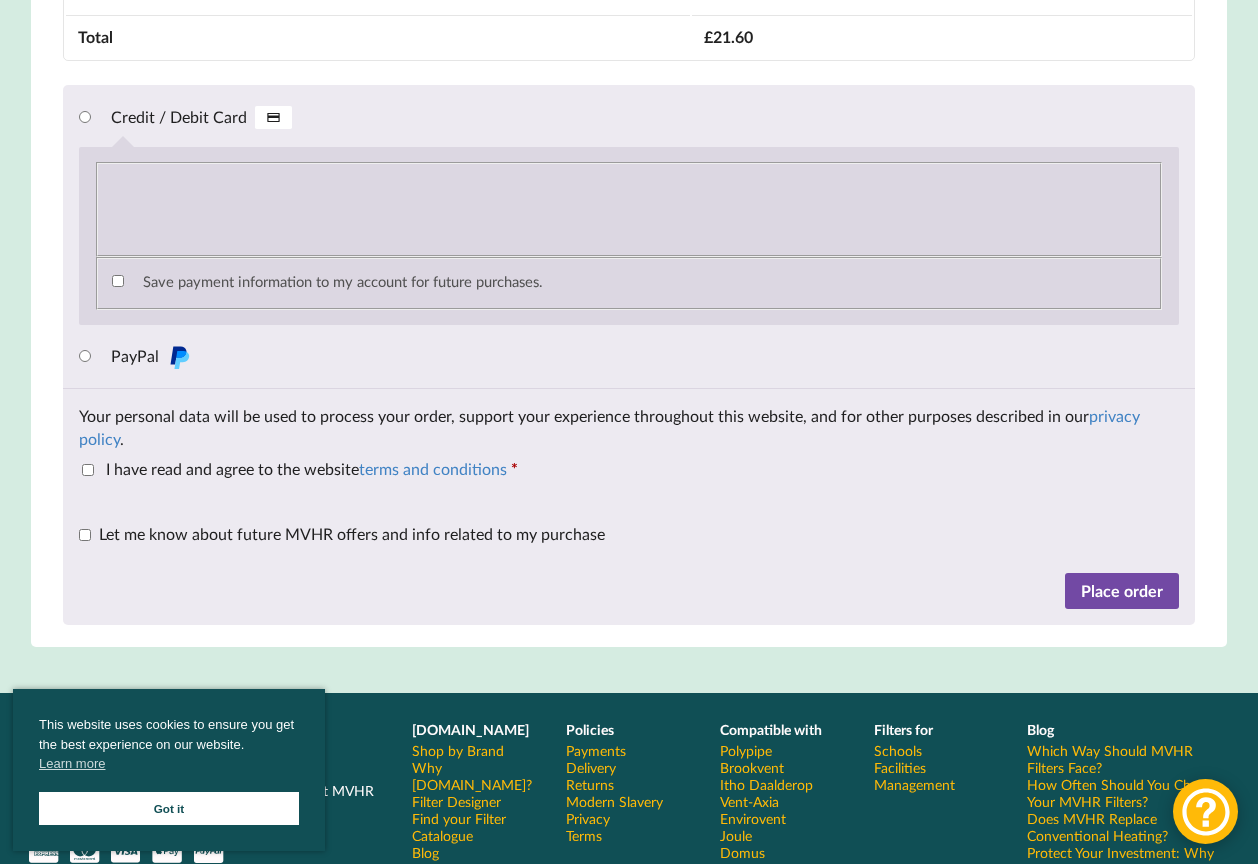 click on "Place order" at bounding box center [1122, 591] 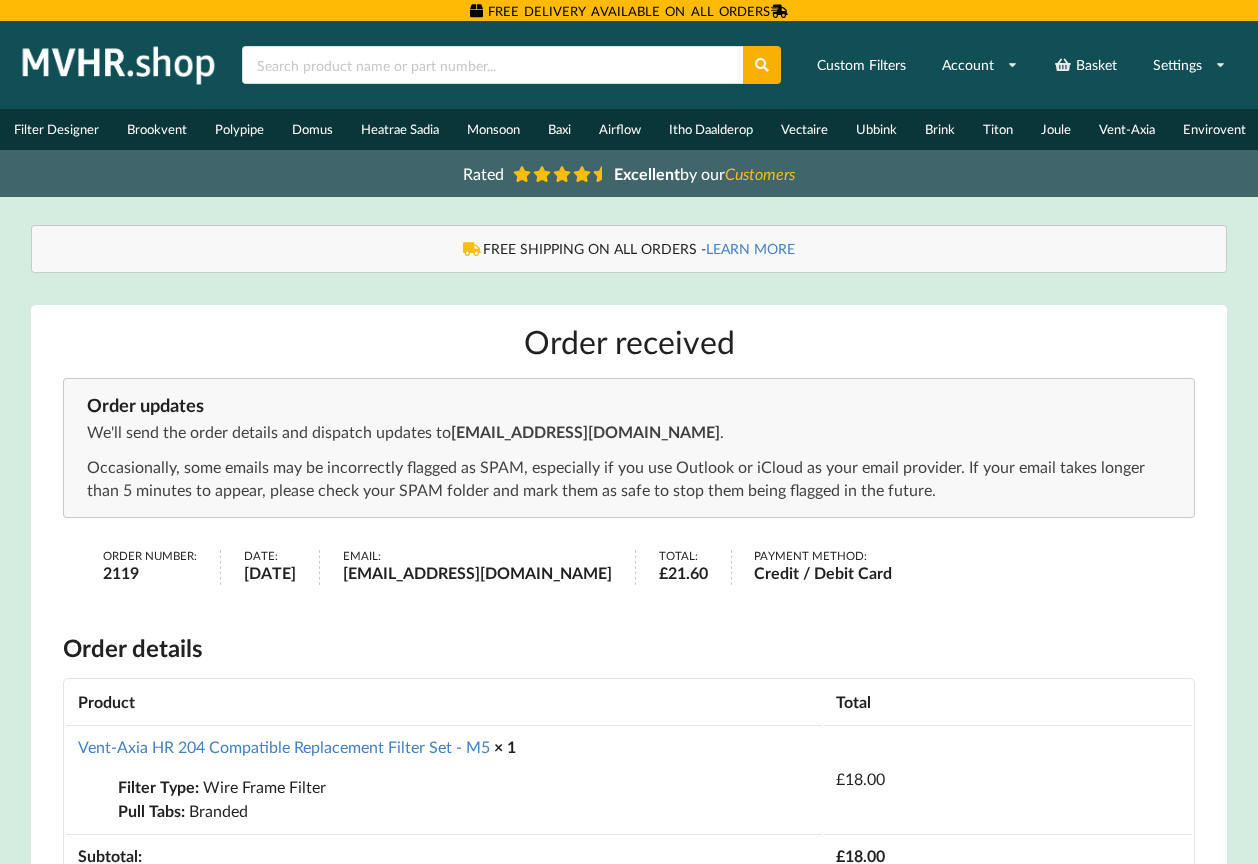 scroll, scrollTop: 0, scrollLeft: 0, axis: both 